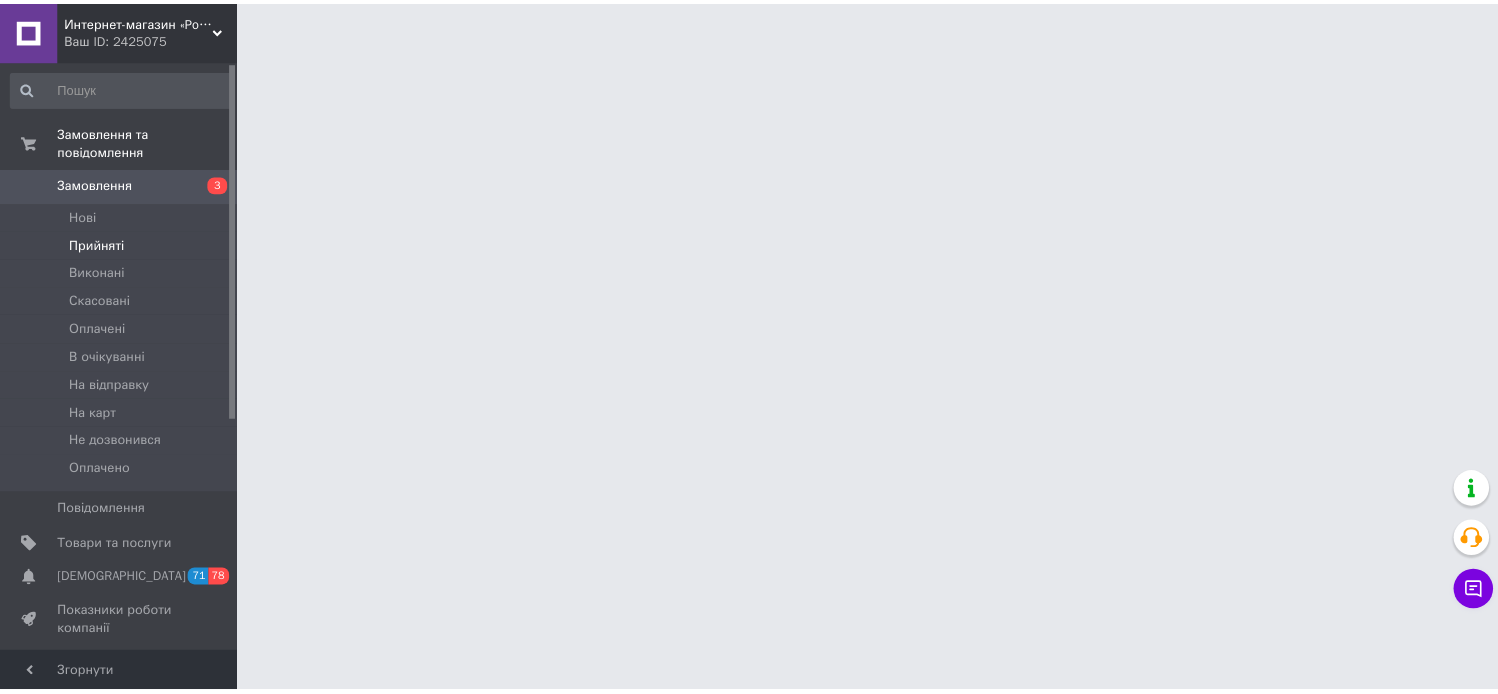 scroll, scrollTop: 0, scrollLeft: 0, axis: both 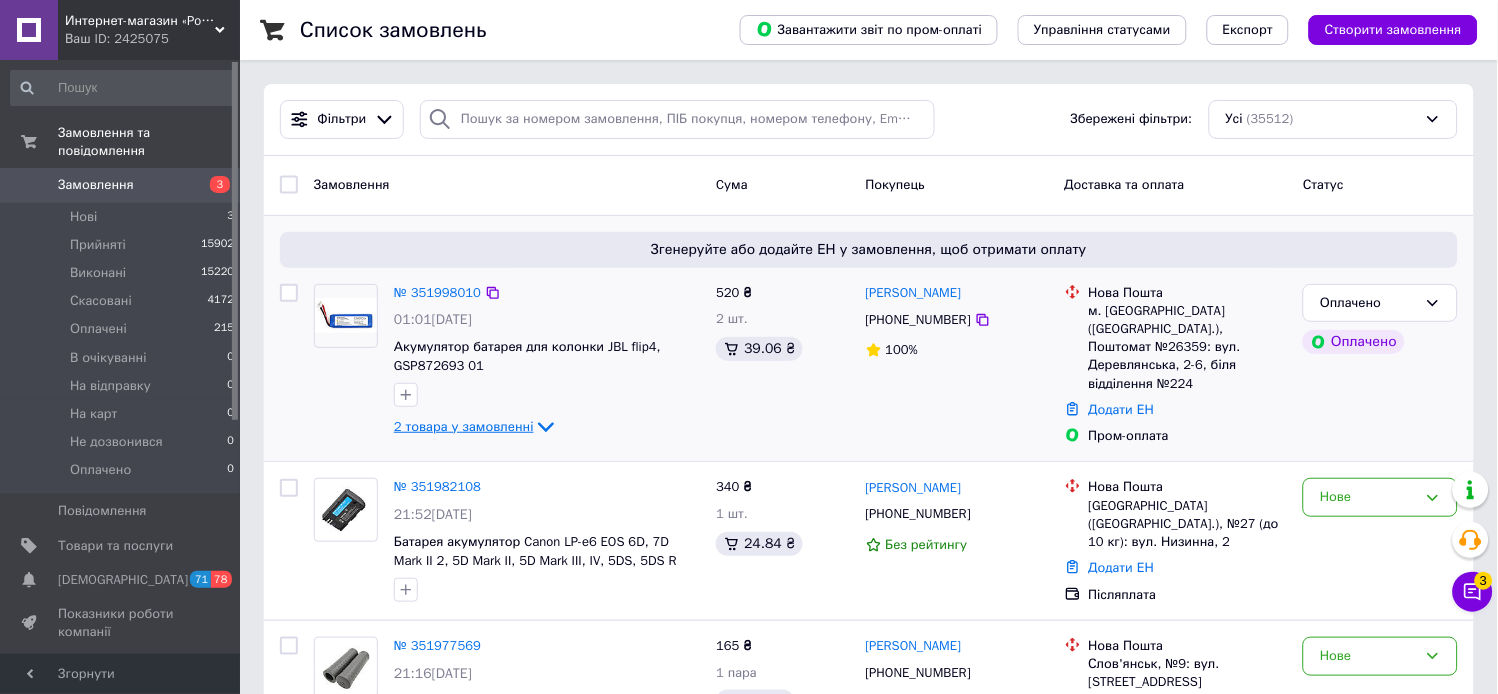 click 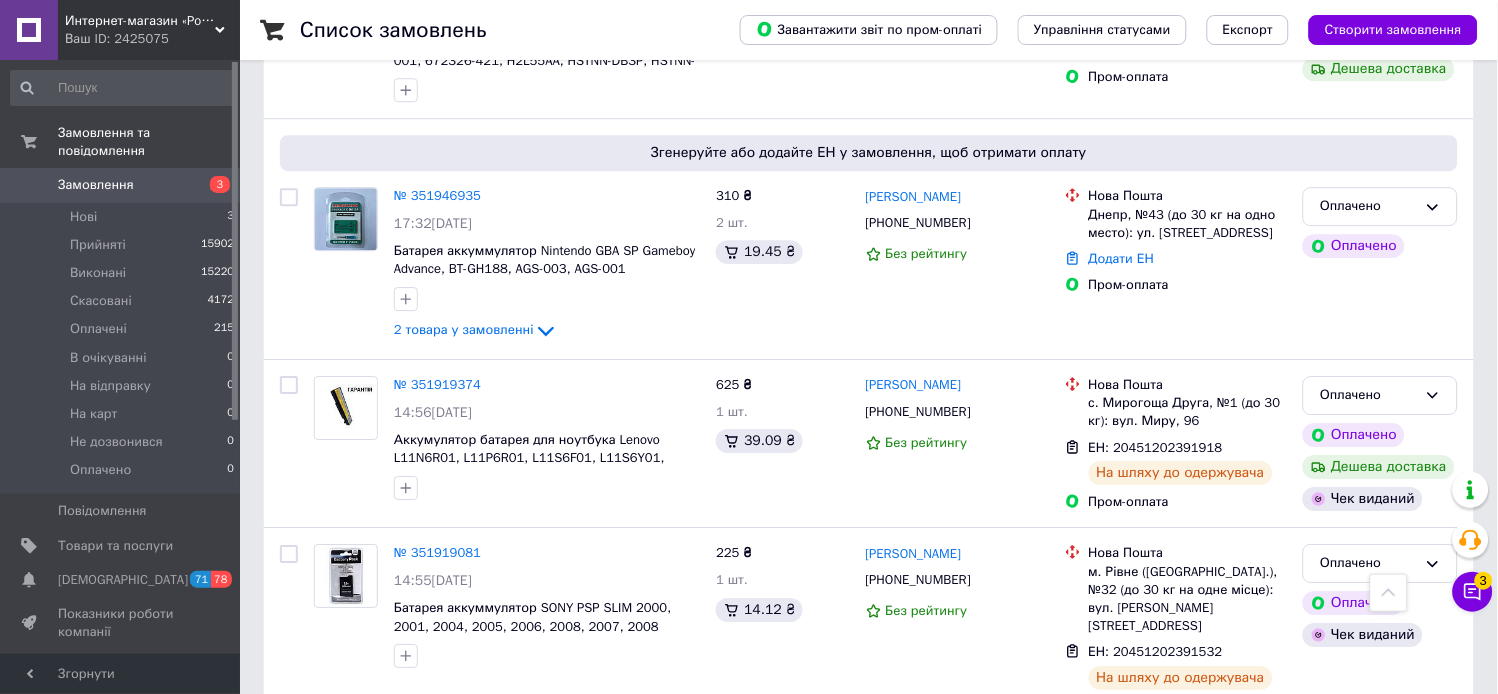 scroll, scrollTop: 888, scrollLeft: 0, axis: vertical 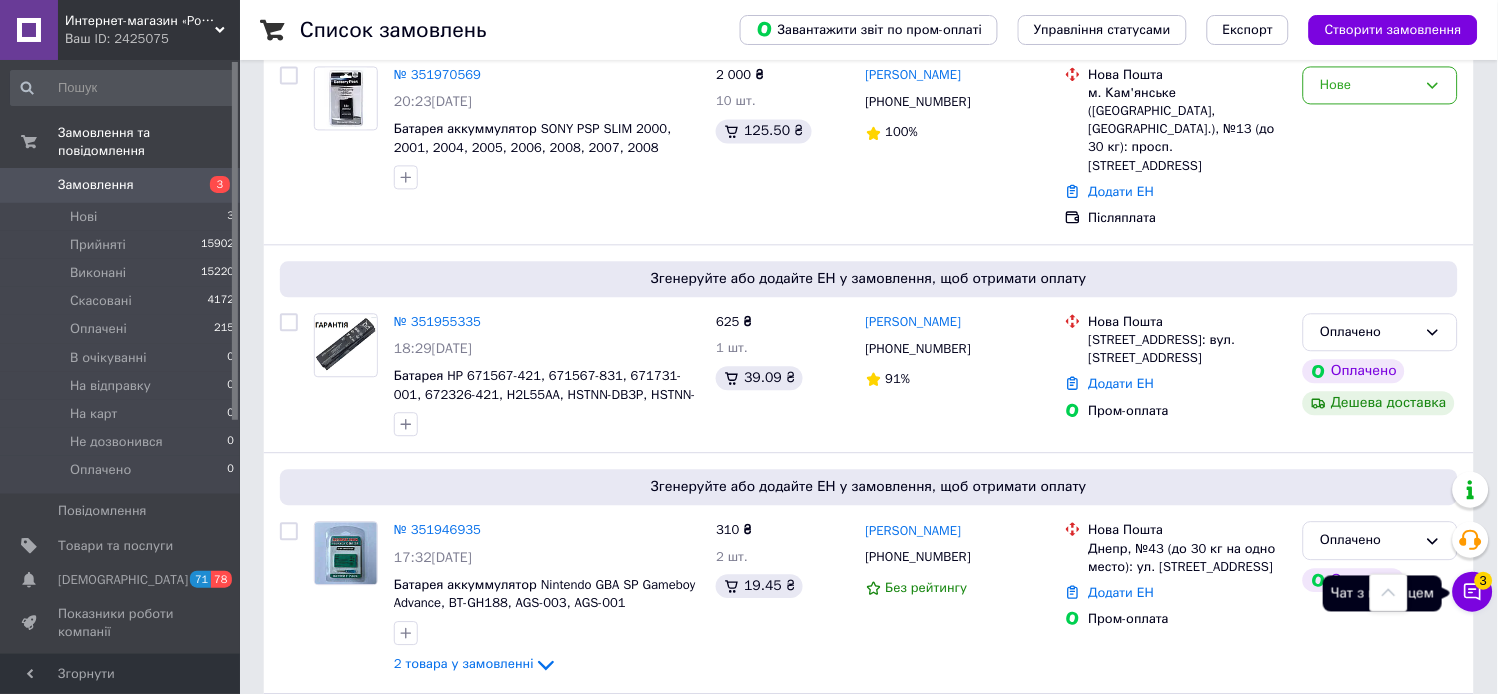 click 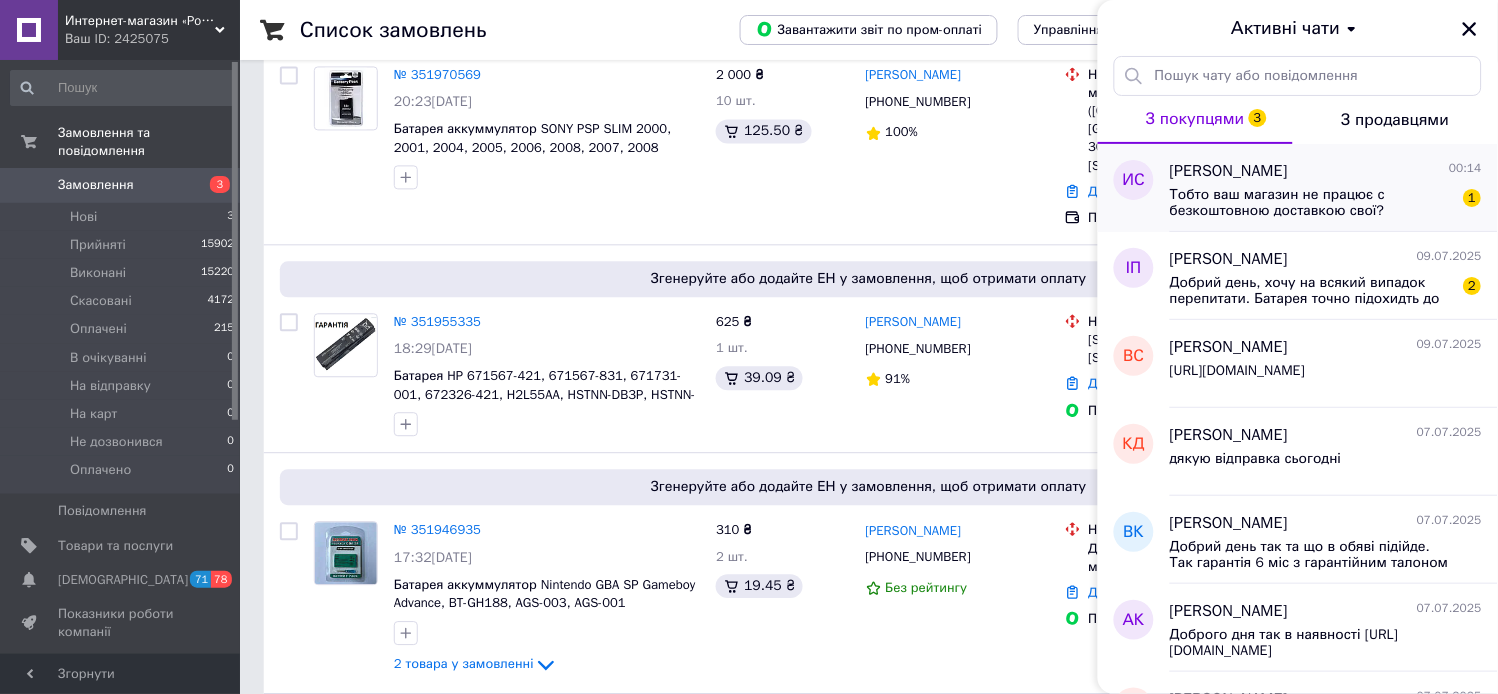 click on "Тобто ваш магазин не працює с безкоштовною доставкою свої?" at bounding box center [1312, 203] 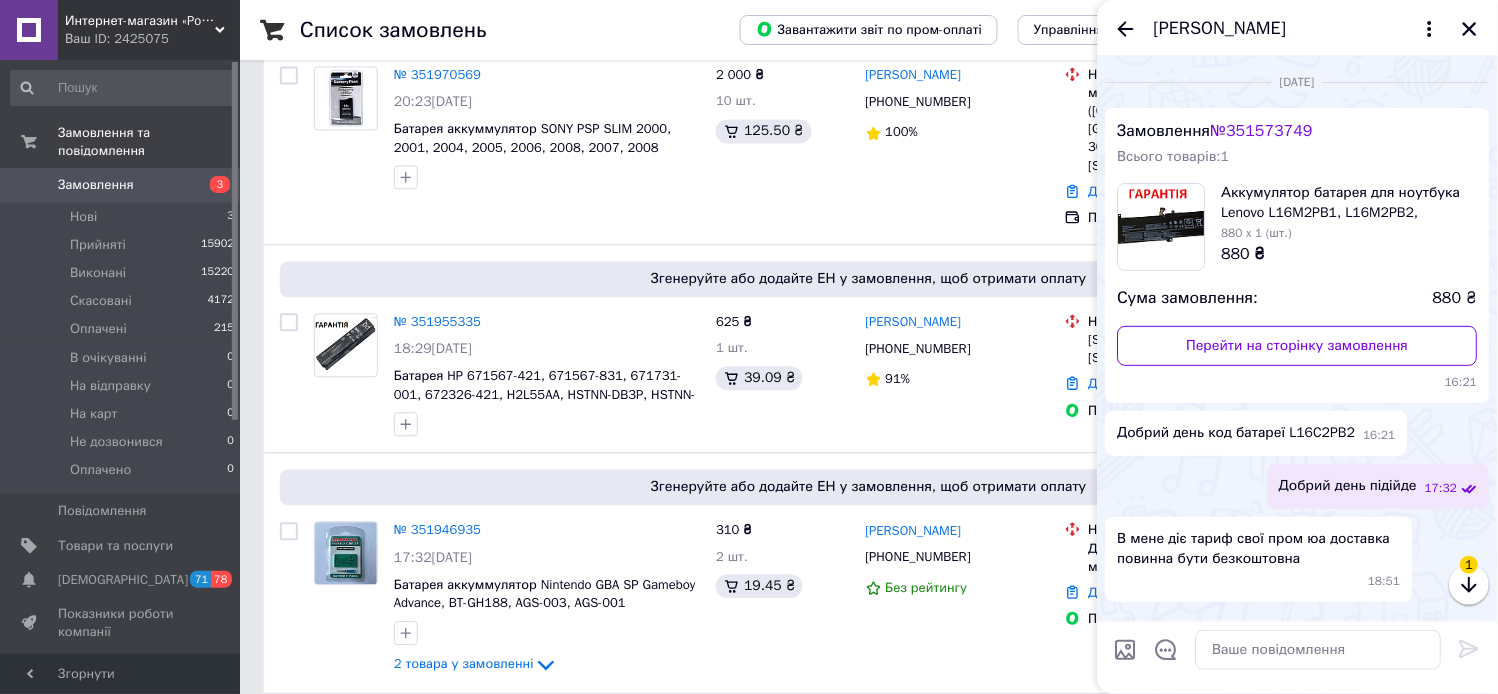scroll, scrollTop: 311, scrollLeft: 0, axis: vertical 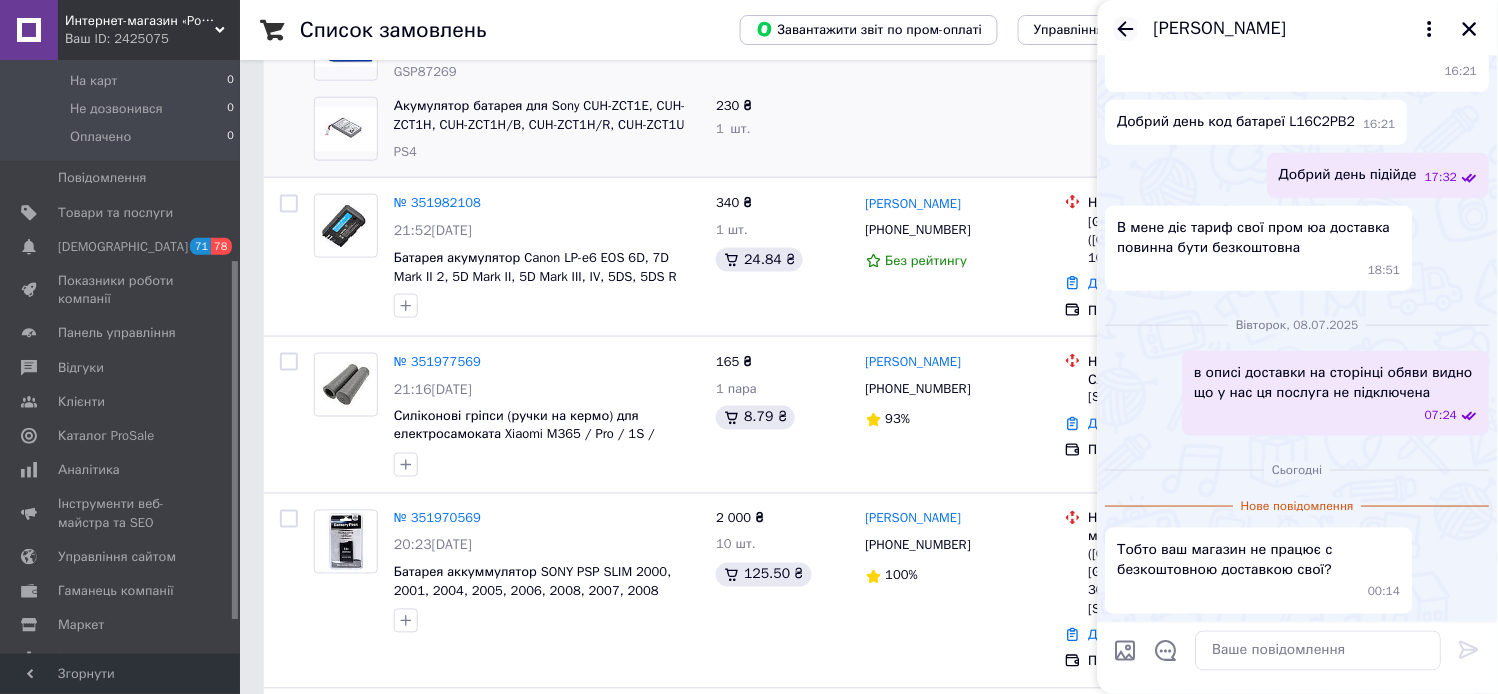 click 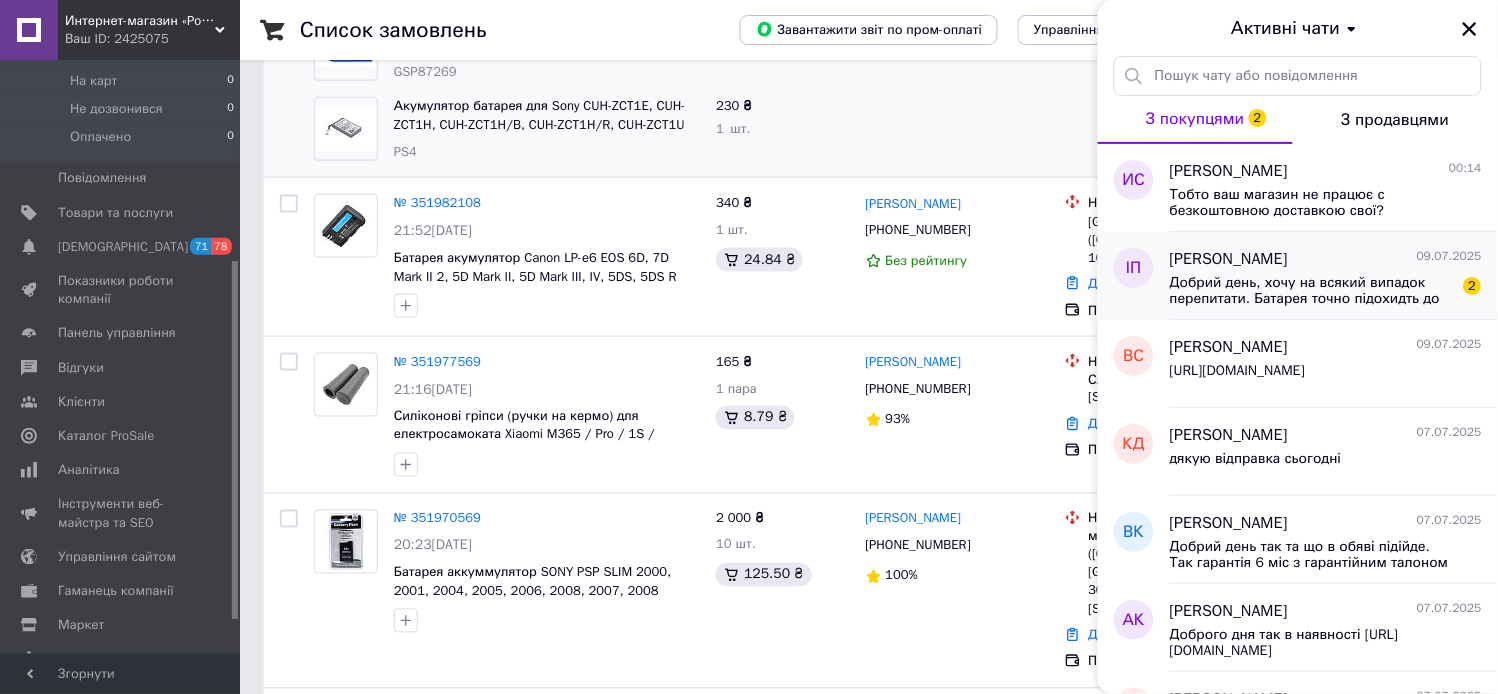 click on "Добрий день, хочу на всякий випадок перепитати. Батарея точно підохидть до Canon 5D [PERSON_NAME] і скільки тримає? Тому що якщо все буде ок, то я замовлю ще декілька." at bounding box center (1312, 291) 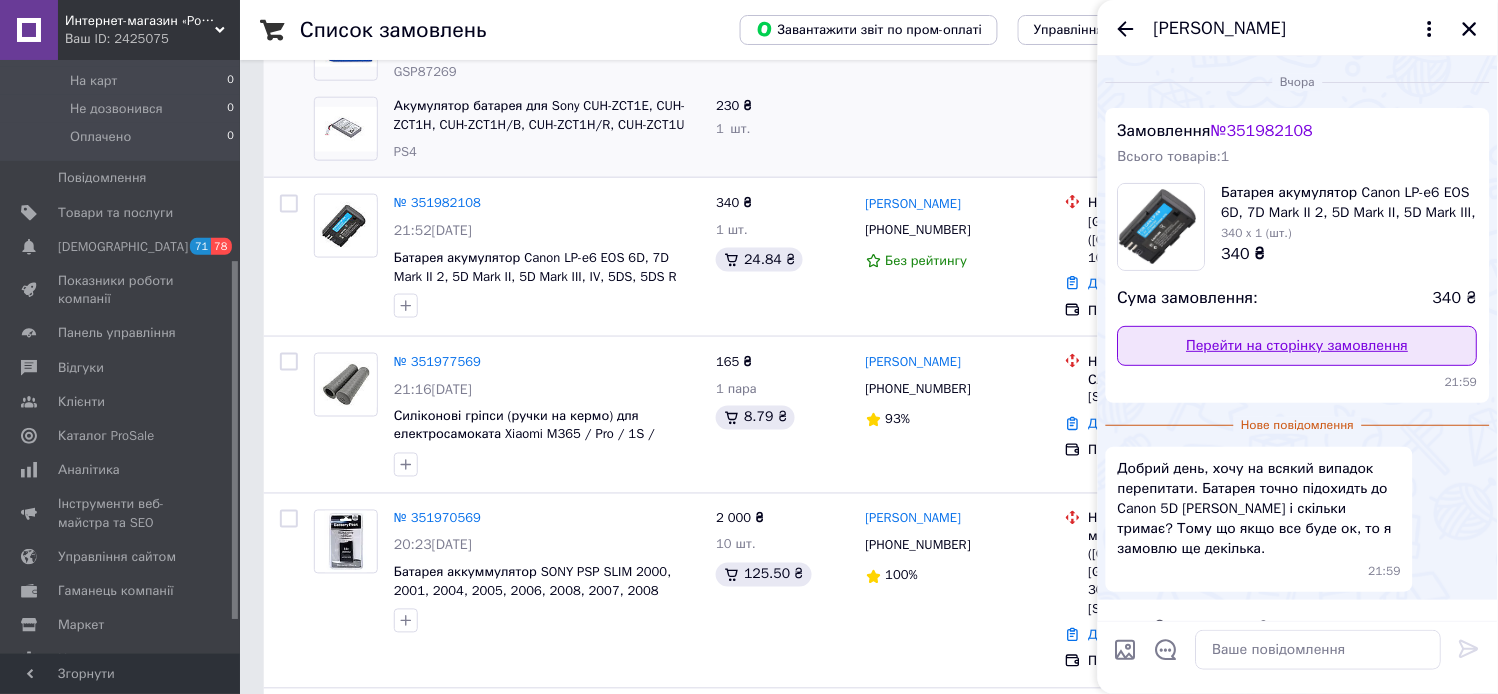 scroll, scrollTop: 52, scrollLeft: 0, axis: vertical 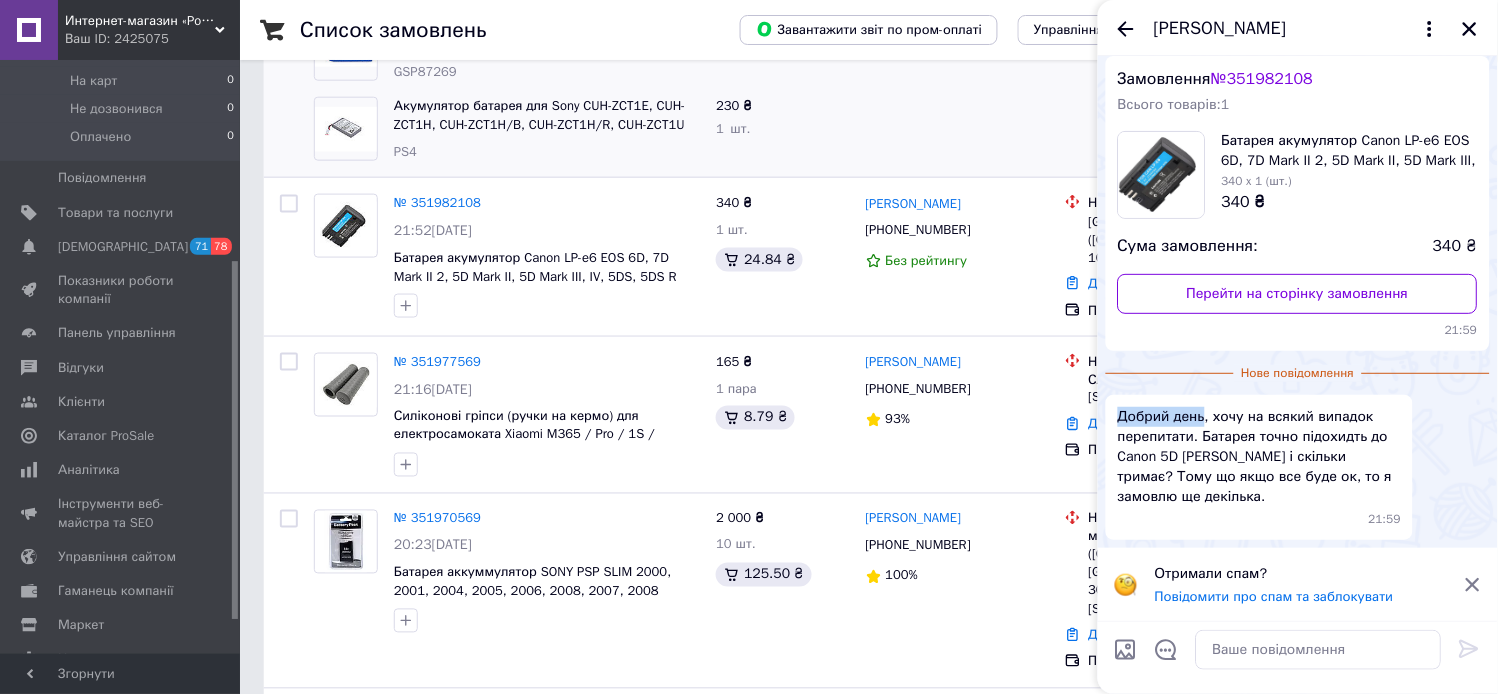drag, startPoint x: 1204, startPoint y: 411, endPoint x: 1113, endPoint y: 413, distance: 91.02197 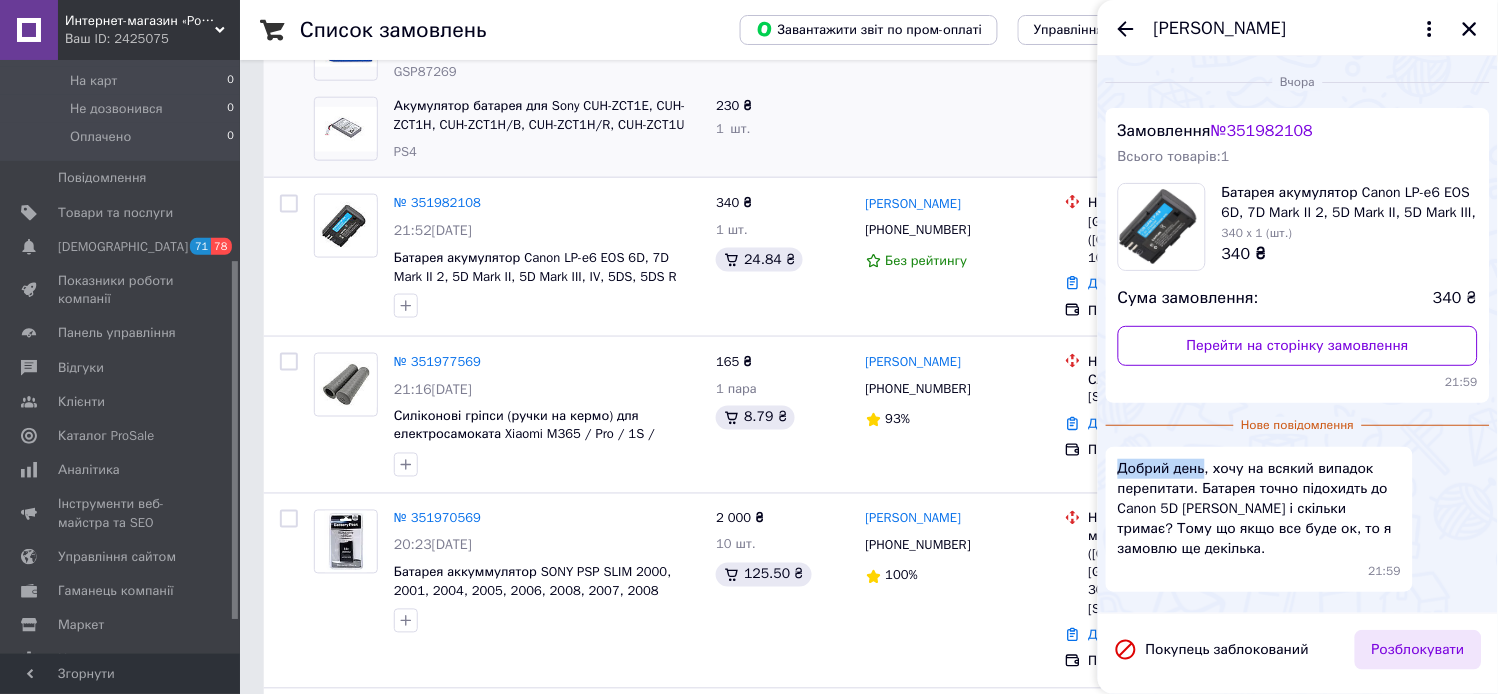 click on "Розблокувати" at bounding box center [1418, 650] 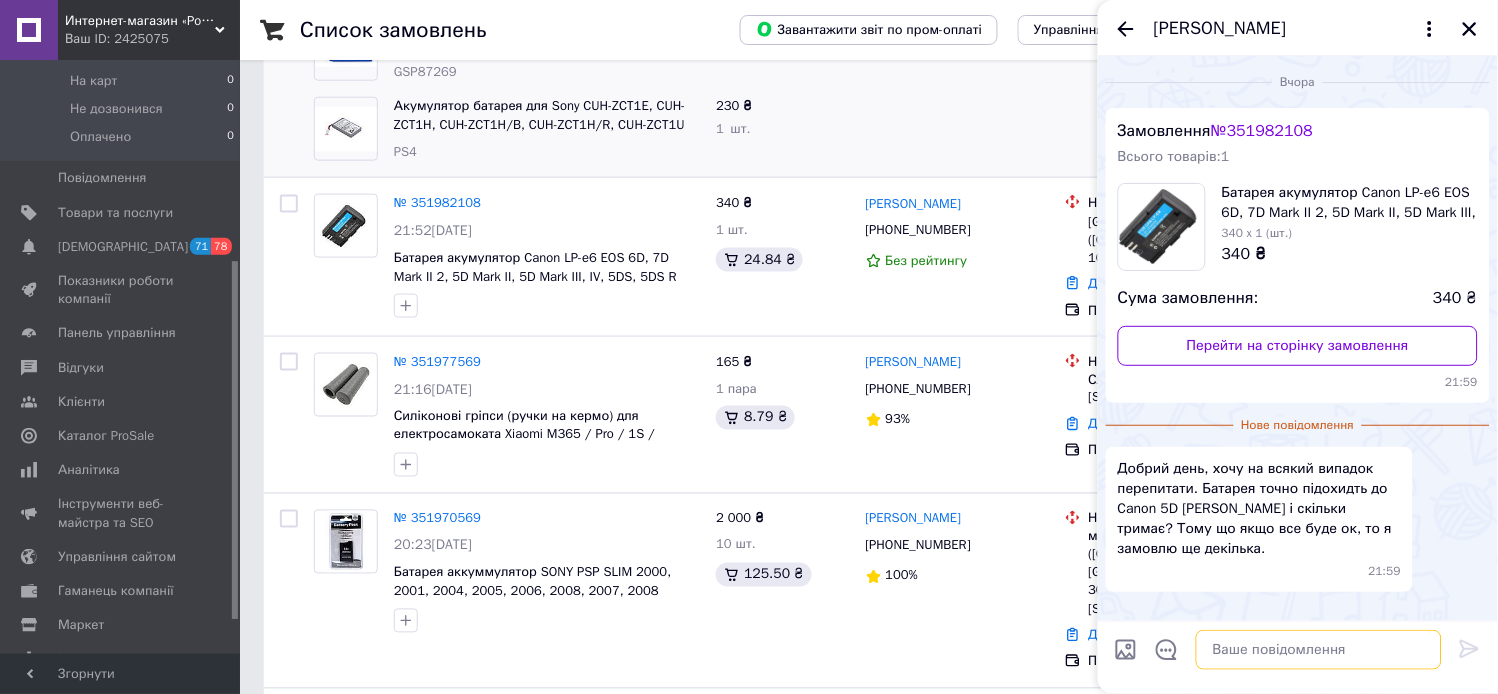click at bounding box center (1319, 650) 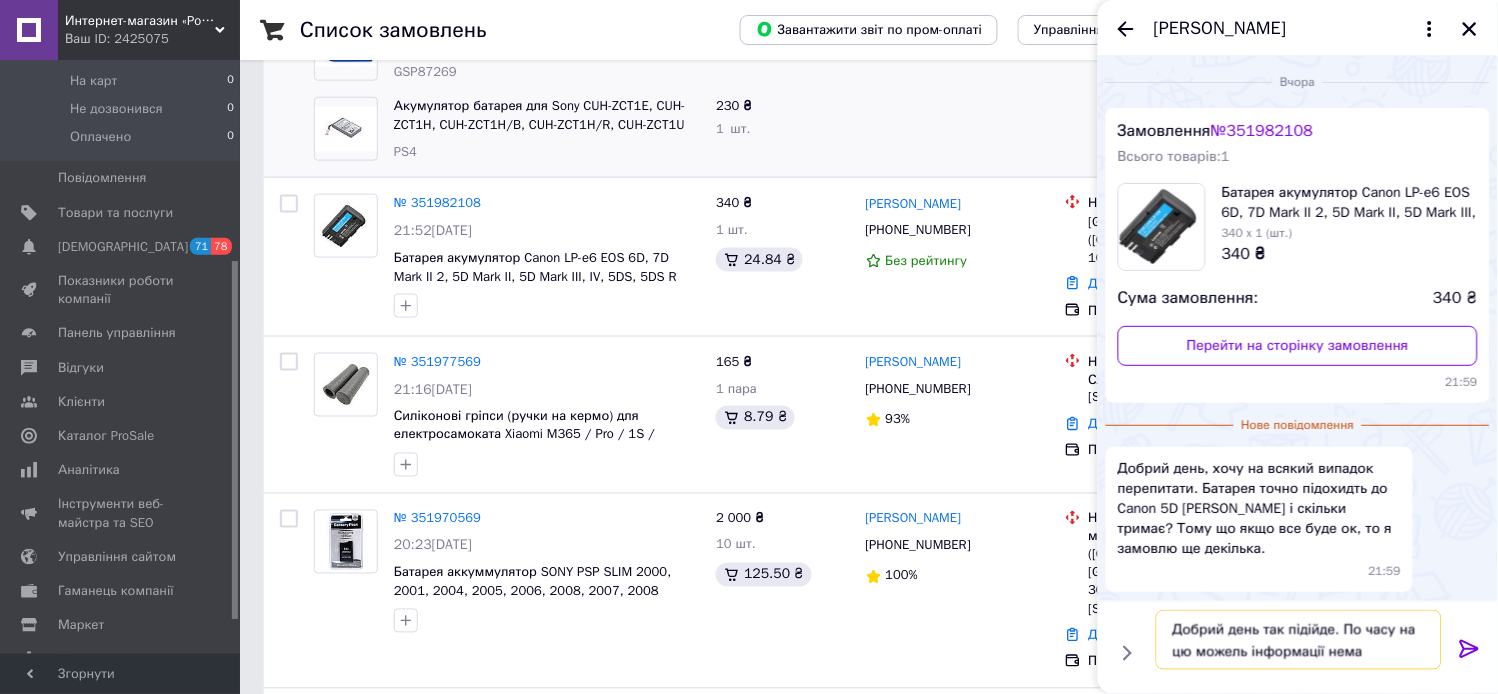 type on "Добрий день так підійде. По часу на цю можель інформації немає" 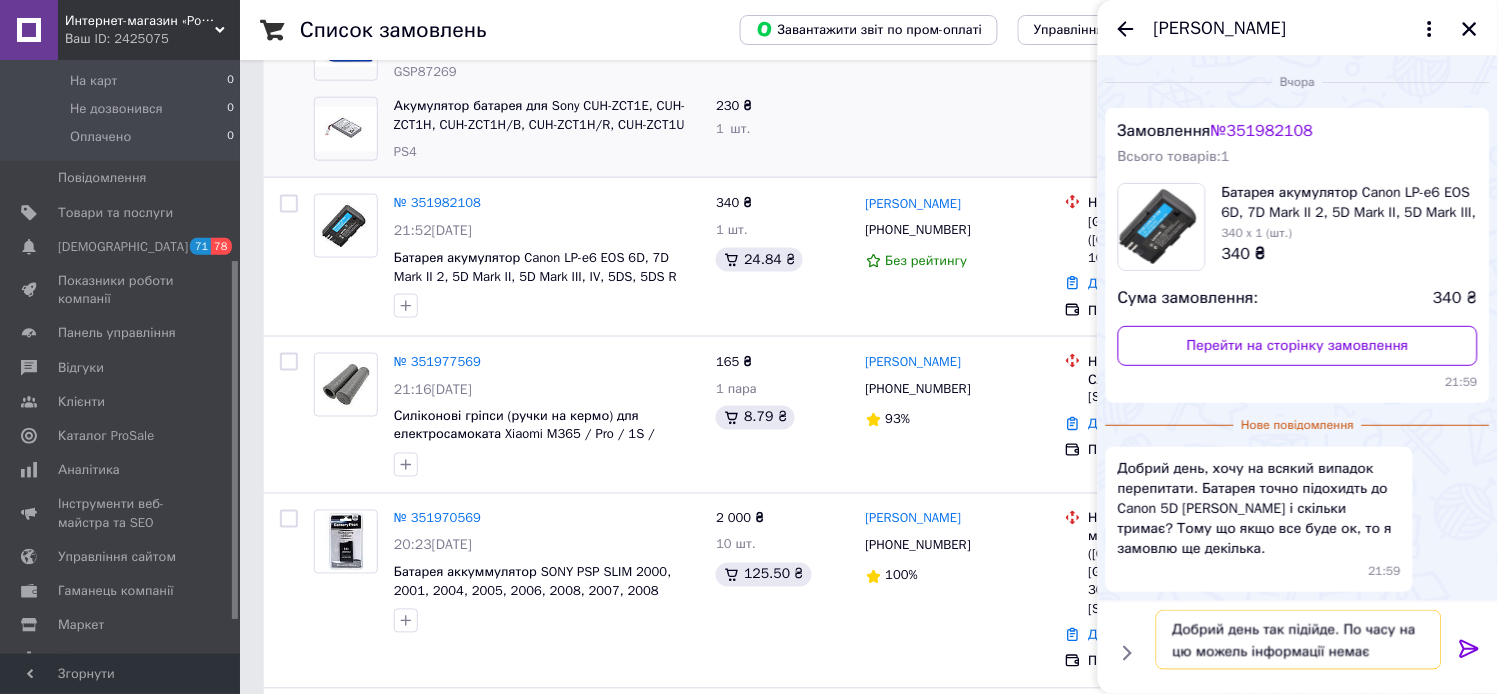 type 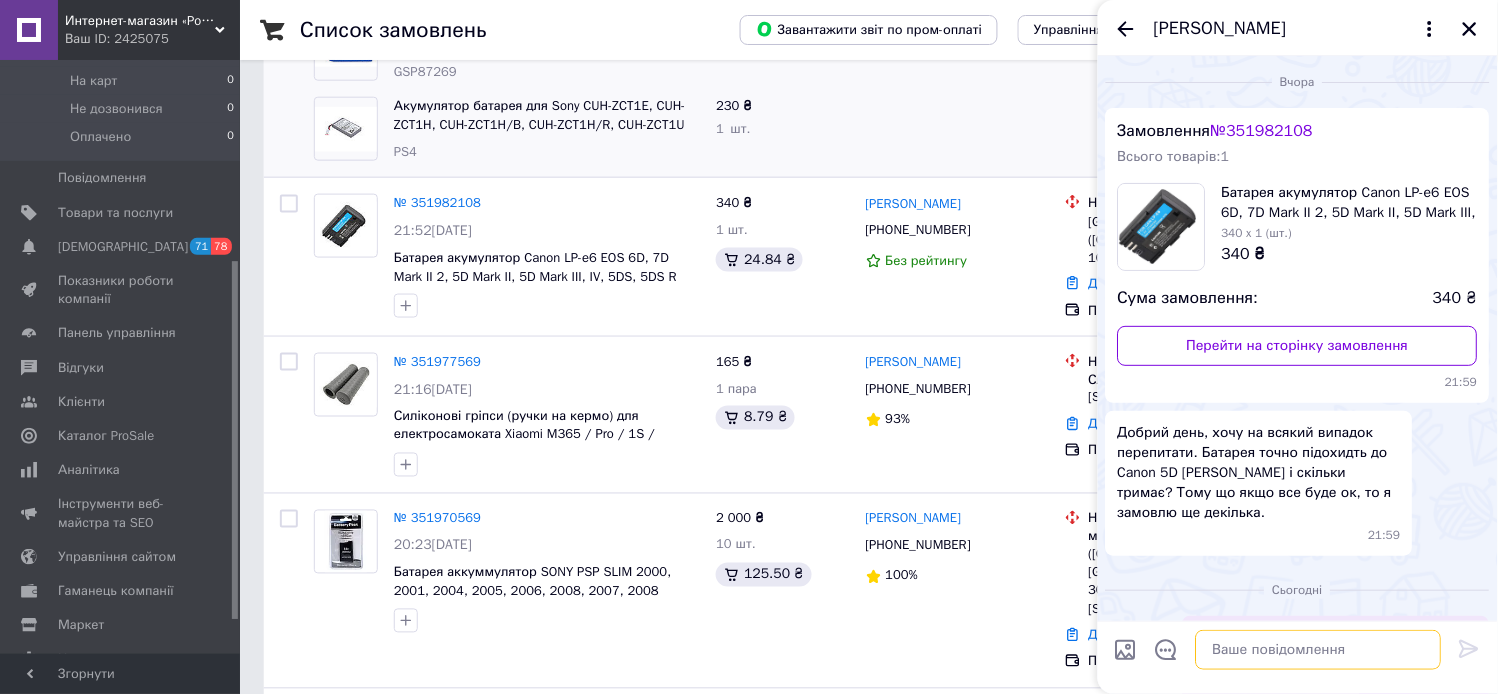 scroll, scrollTop: 87, scrollLeft: 0, axis: vertical 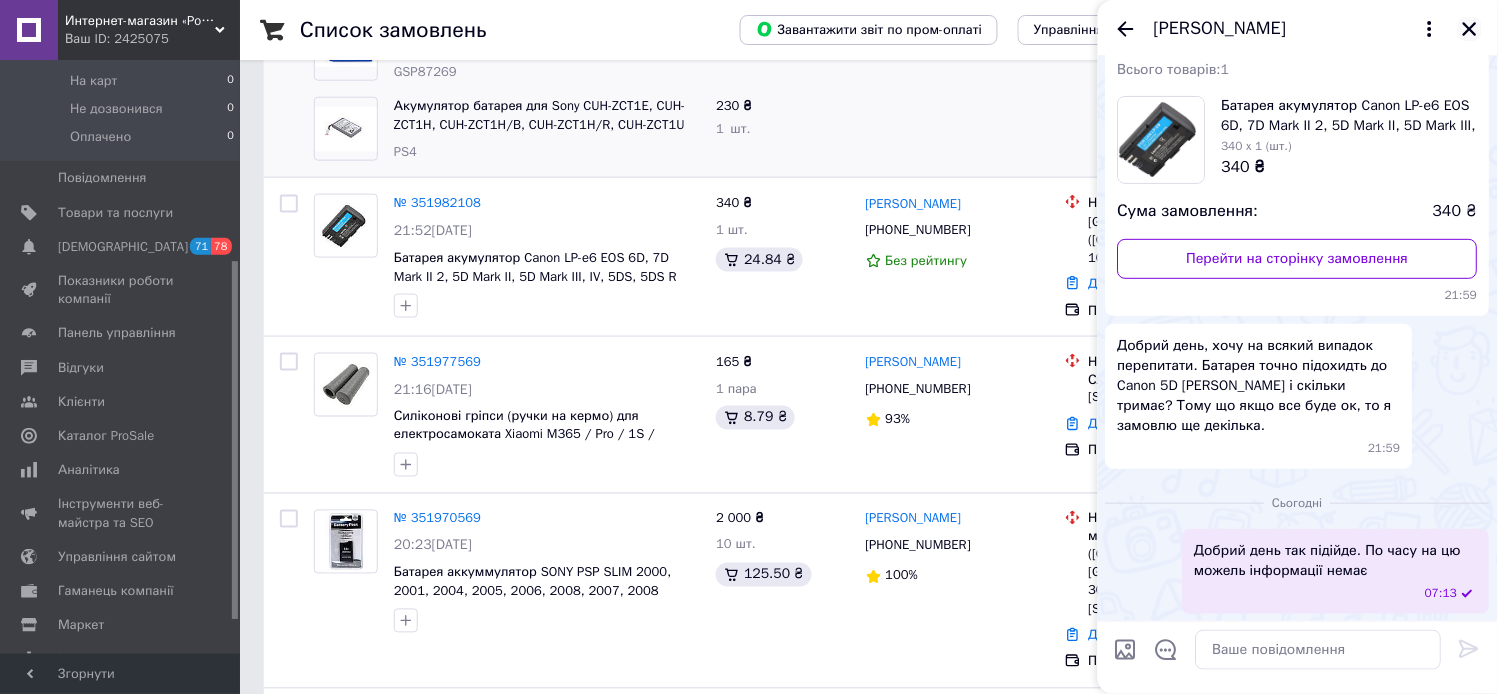 click 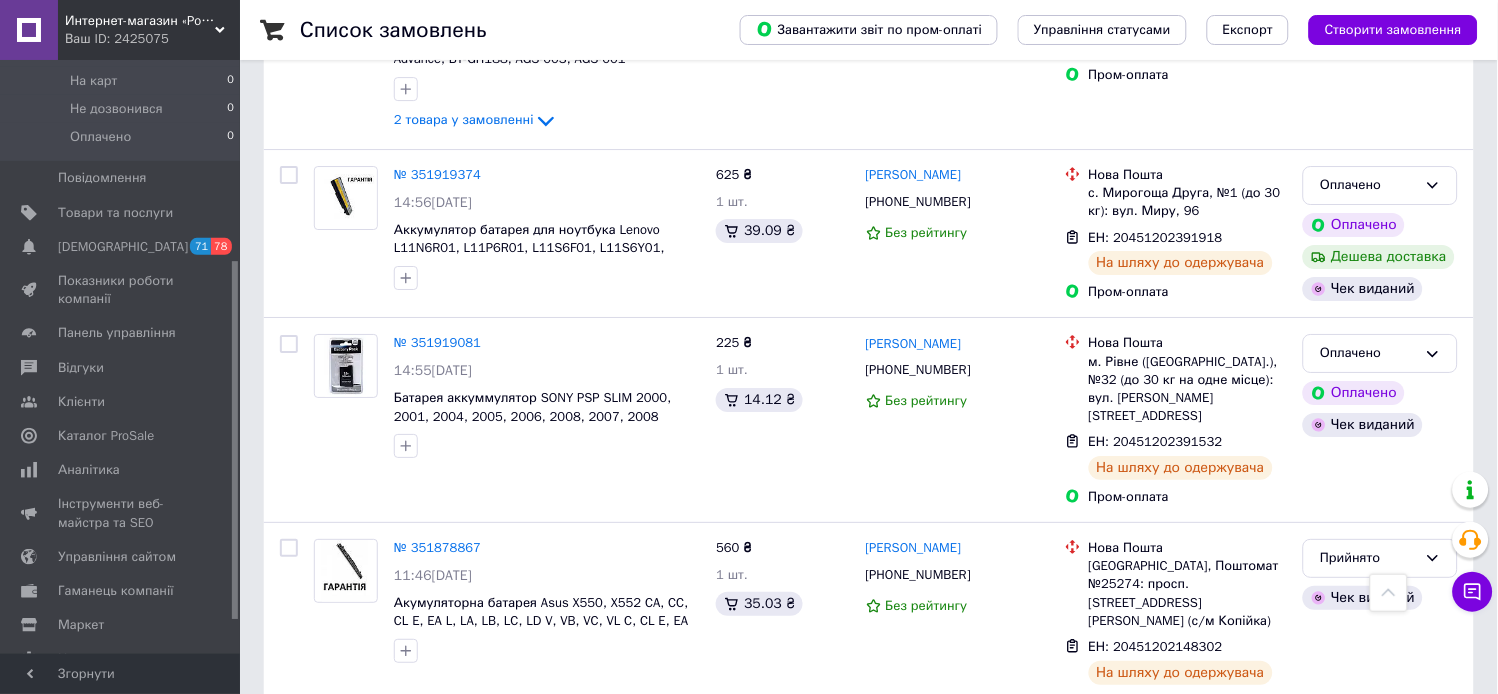 scroll, scrollTop: 1444, scrollLeft: 0, axis: vertical 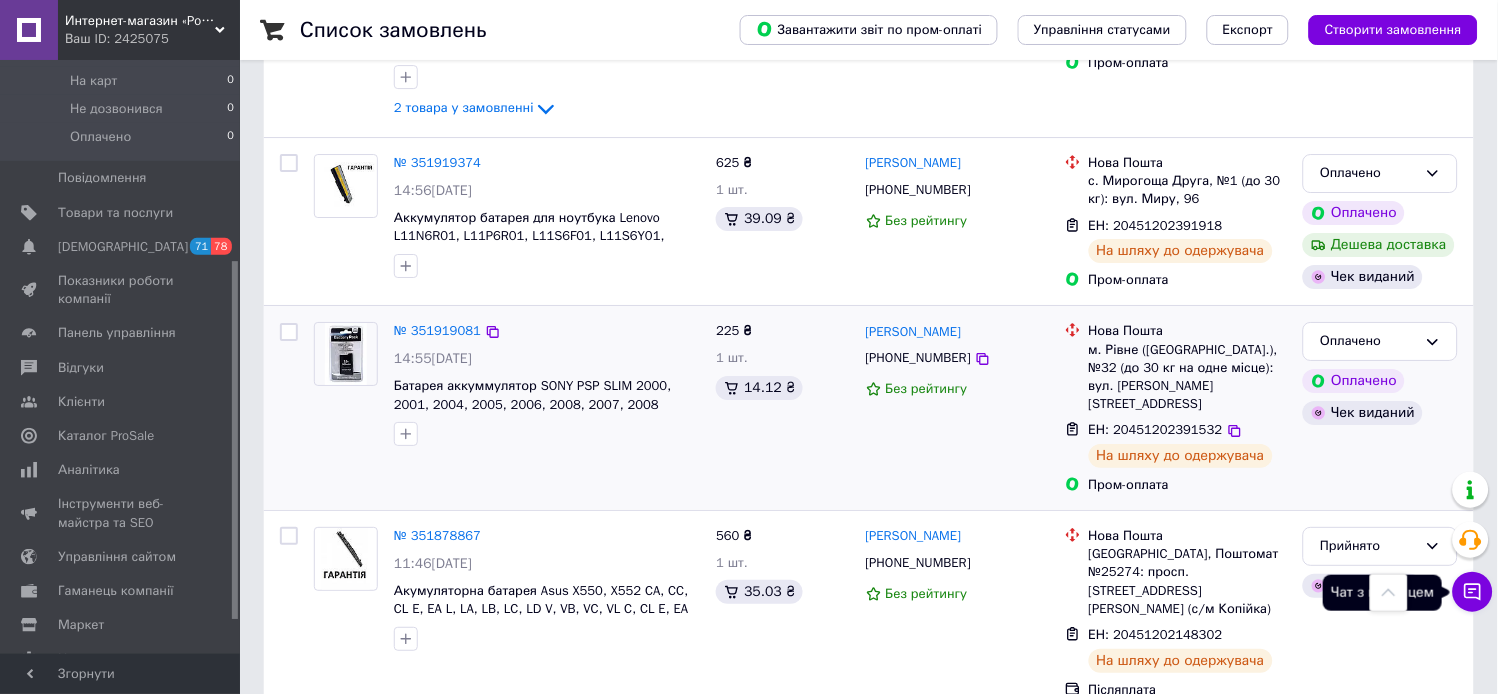 click 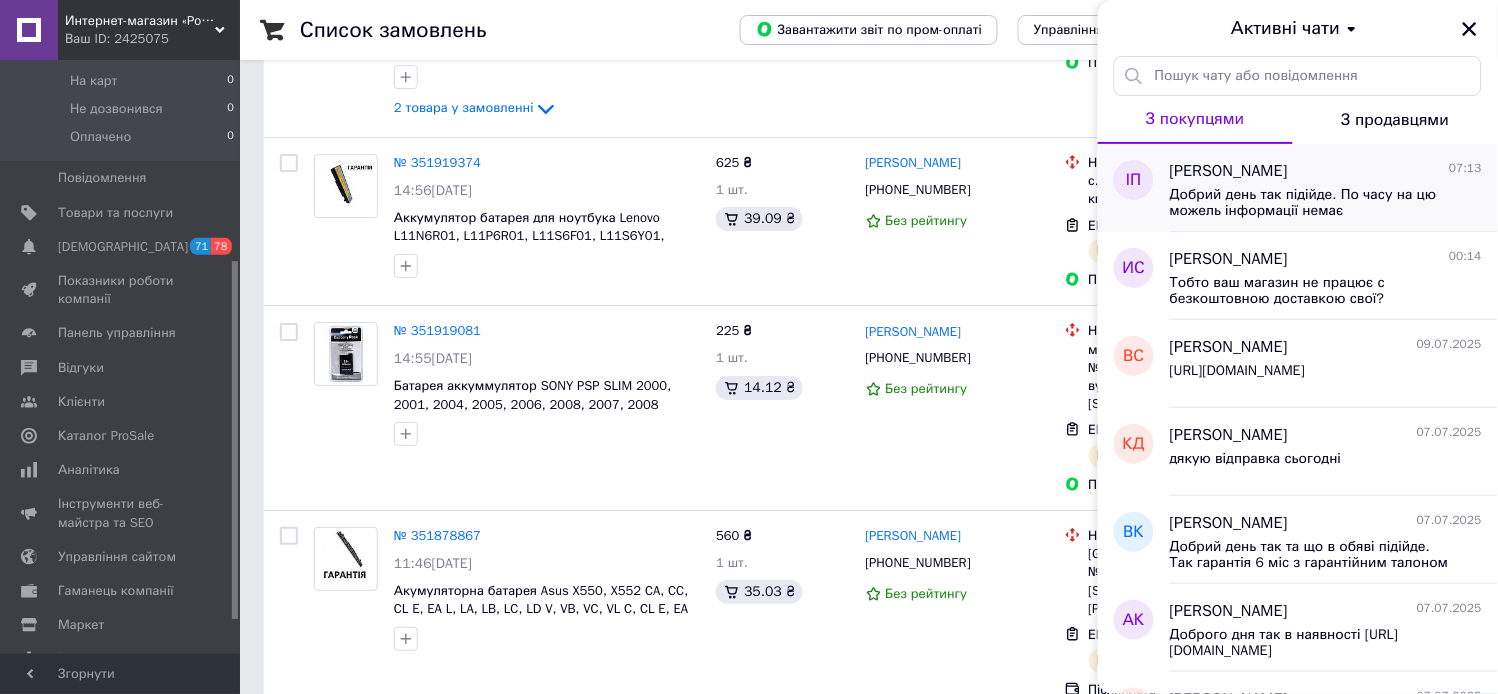click on "Добрий день так підійде. По часу на цю можель інформації немає" at bounding box center (1312, 203) 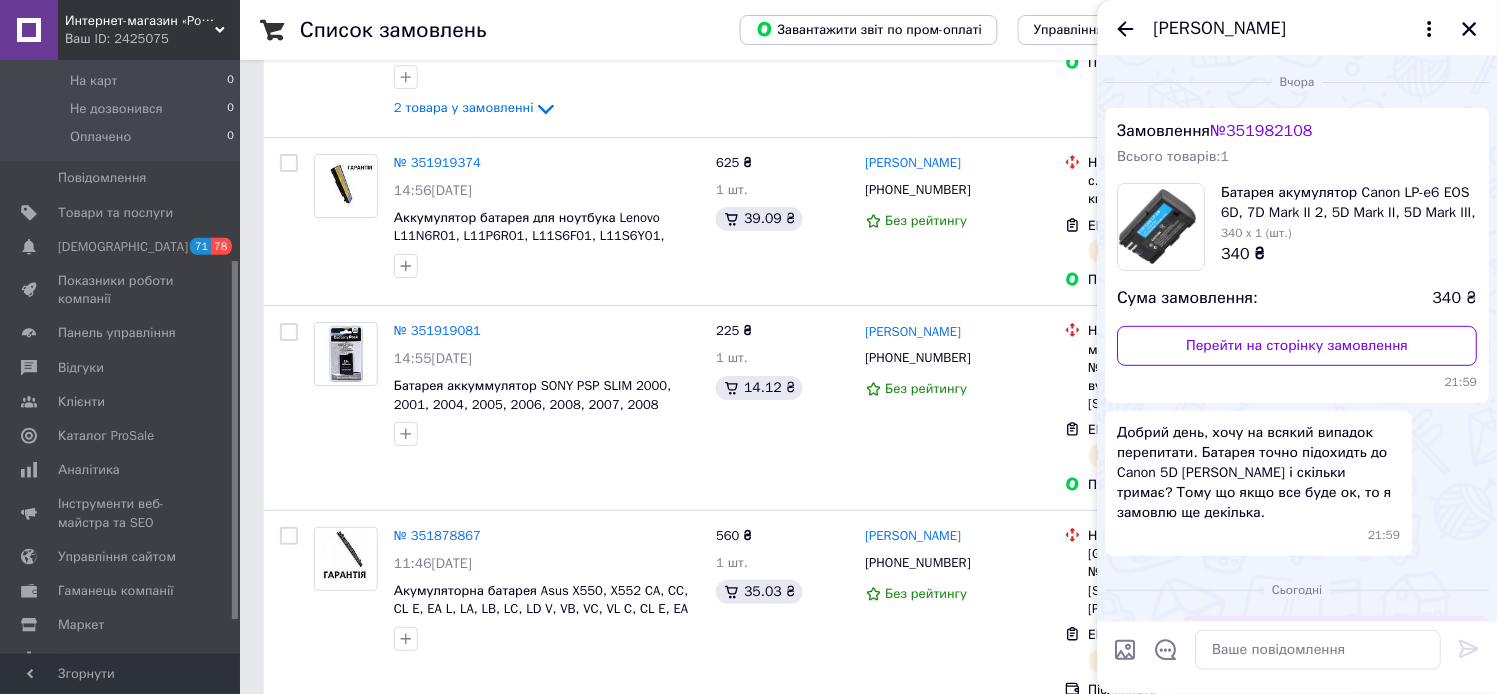 scroll, scrollTop: 87, scrollLeft: 0, axis: vertical 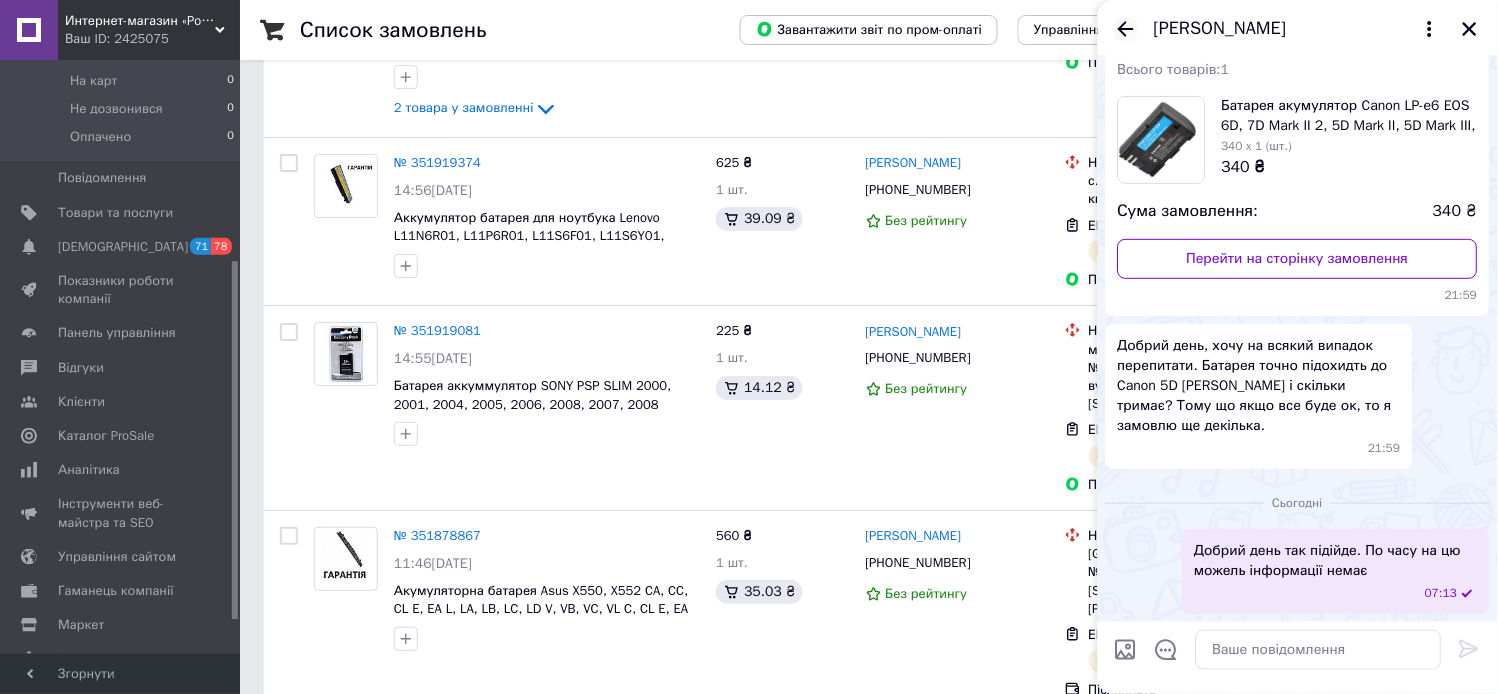 click 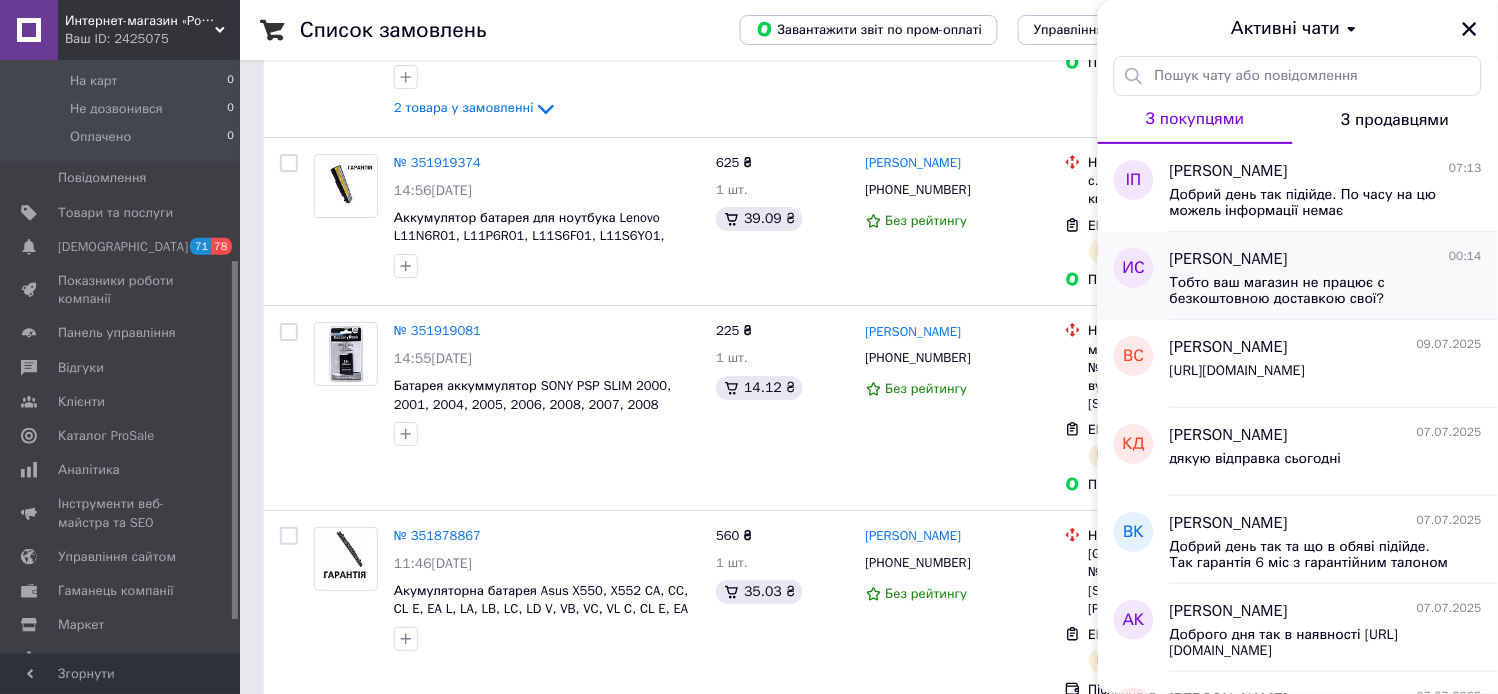 click on "Тобто ваш магазин не працює с безкоштовною доставкою свої?" at bounding box center [1312, 291] 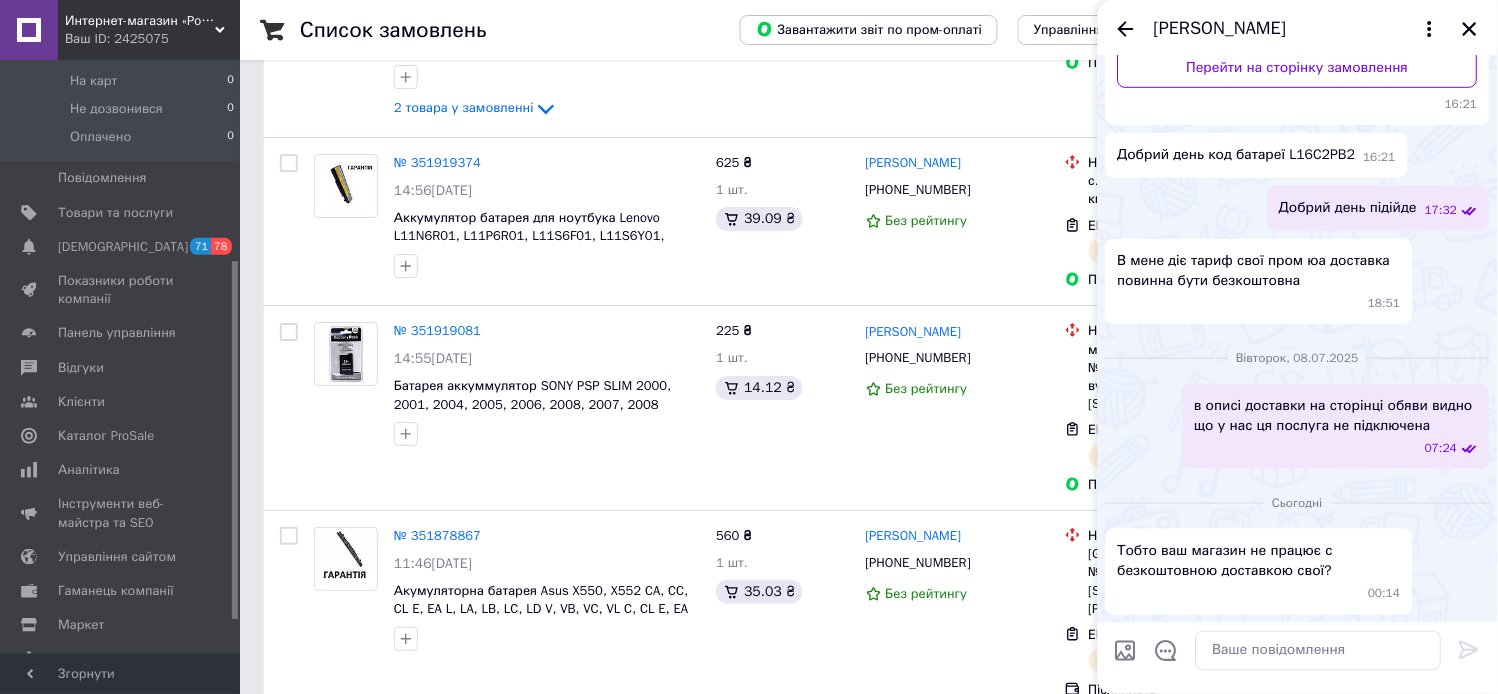 scroll, scrollTop: 0, scrollLeft: 0, axis: both 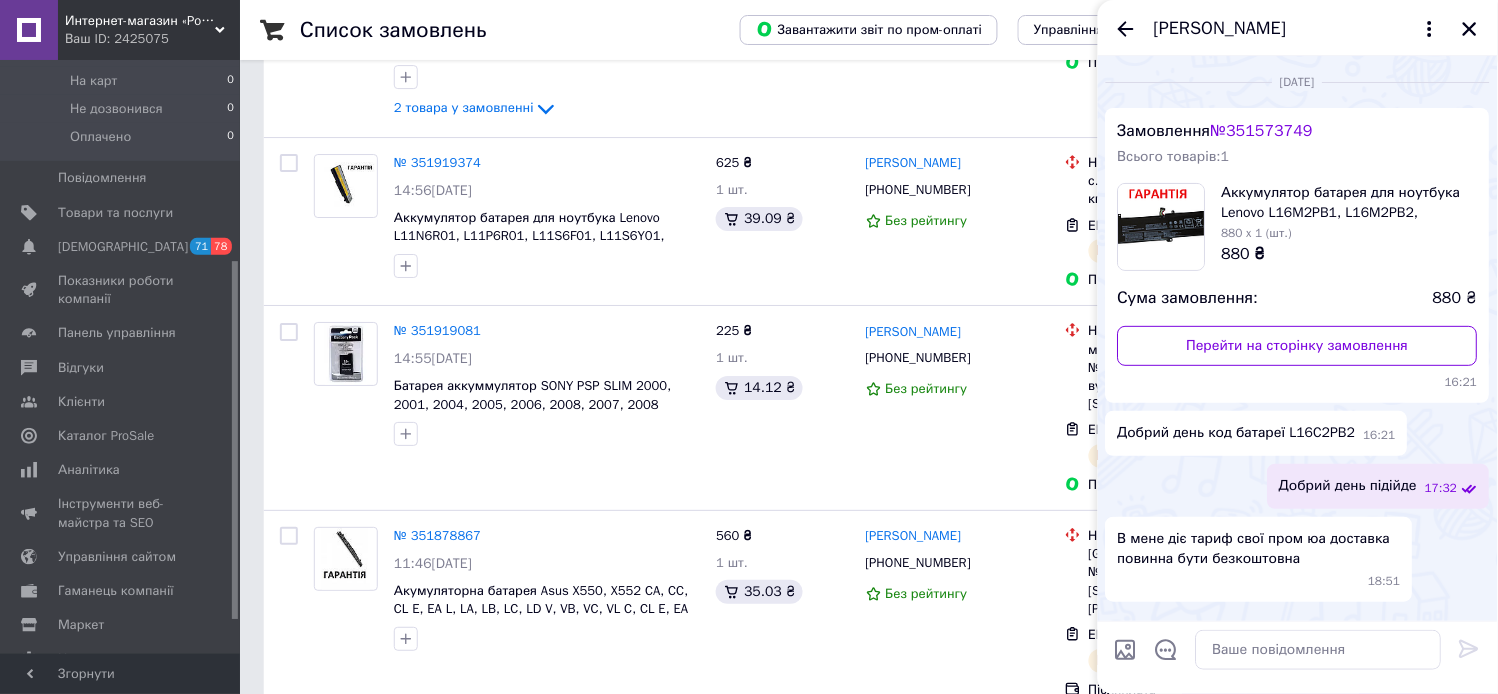 click on "№ 351573749" at bounding box center [1262, 131] 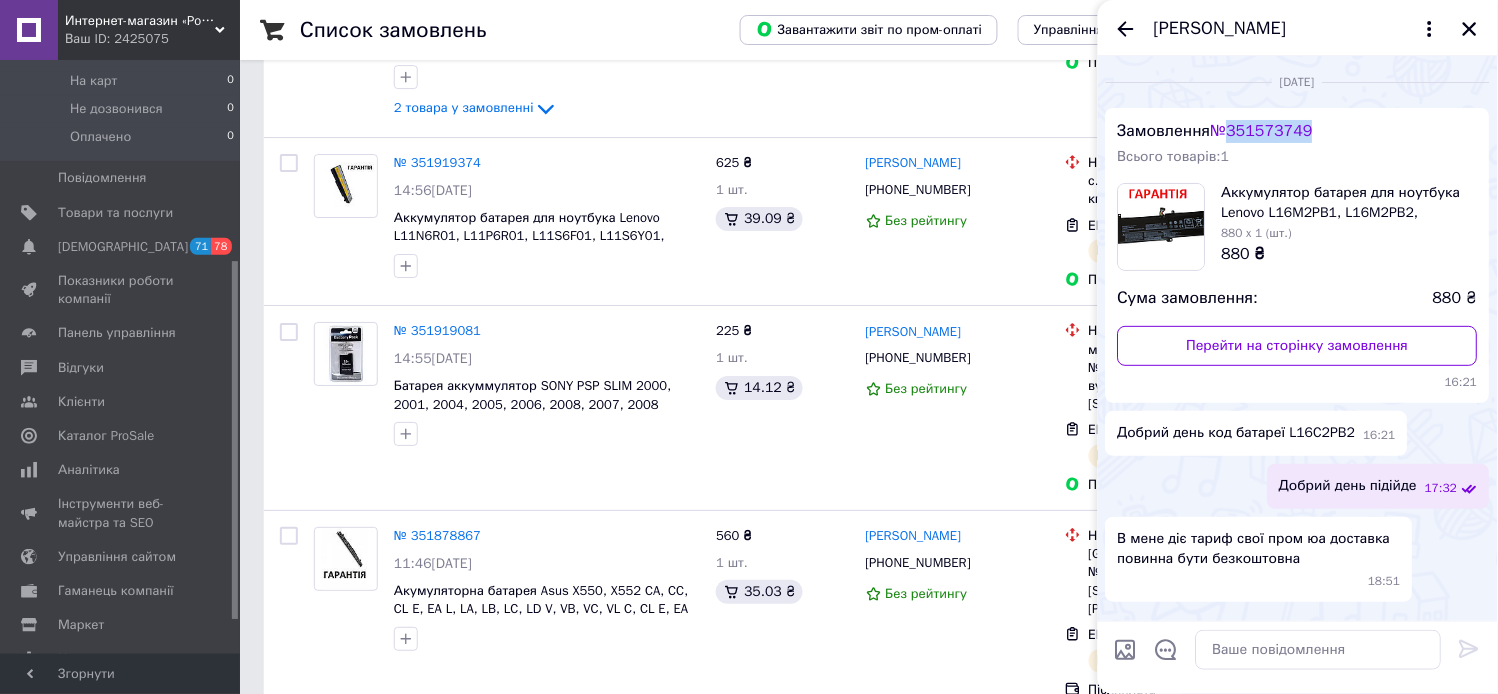 click on "№ 351573749" at bounding box center [1262, 131] 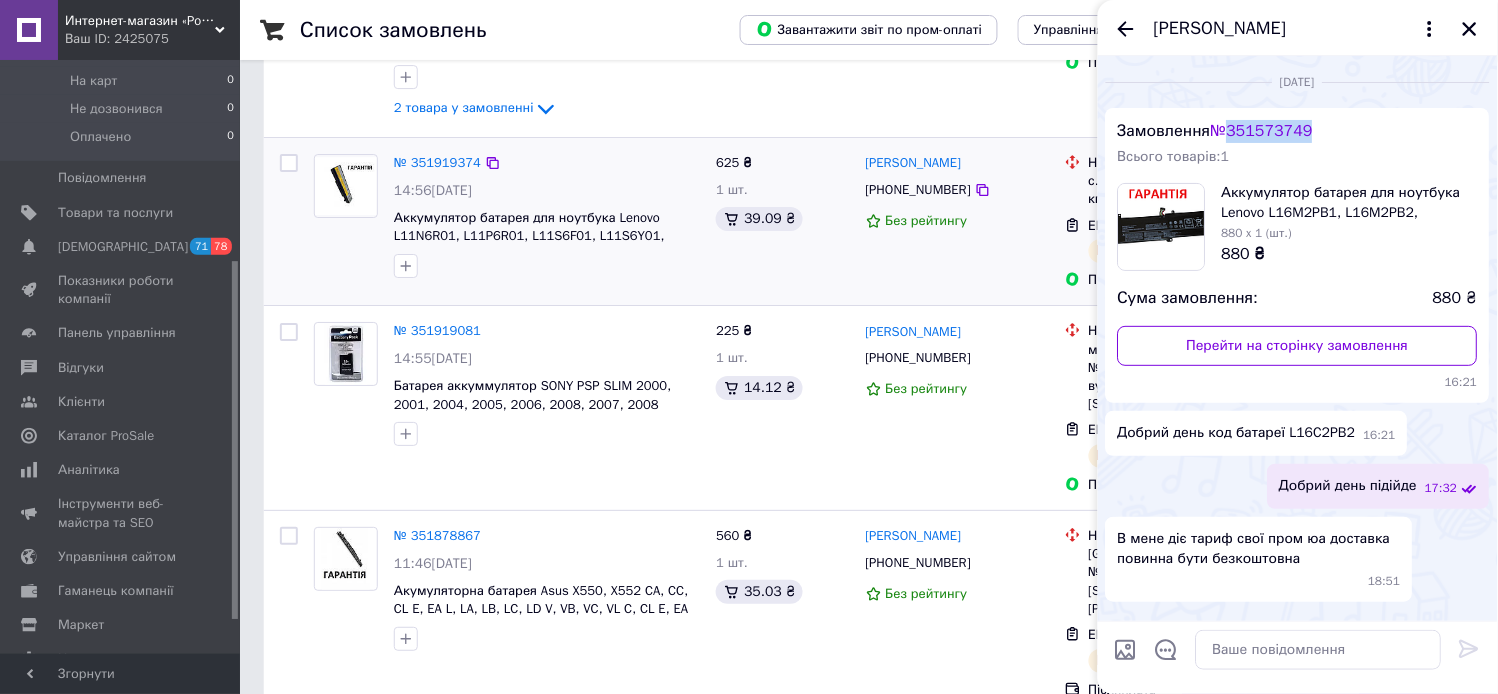 copy on "351573749" 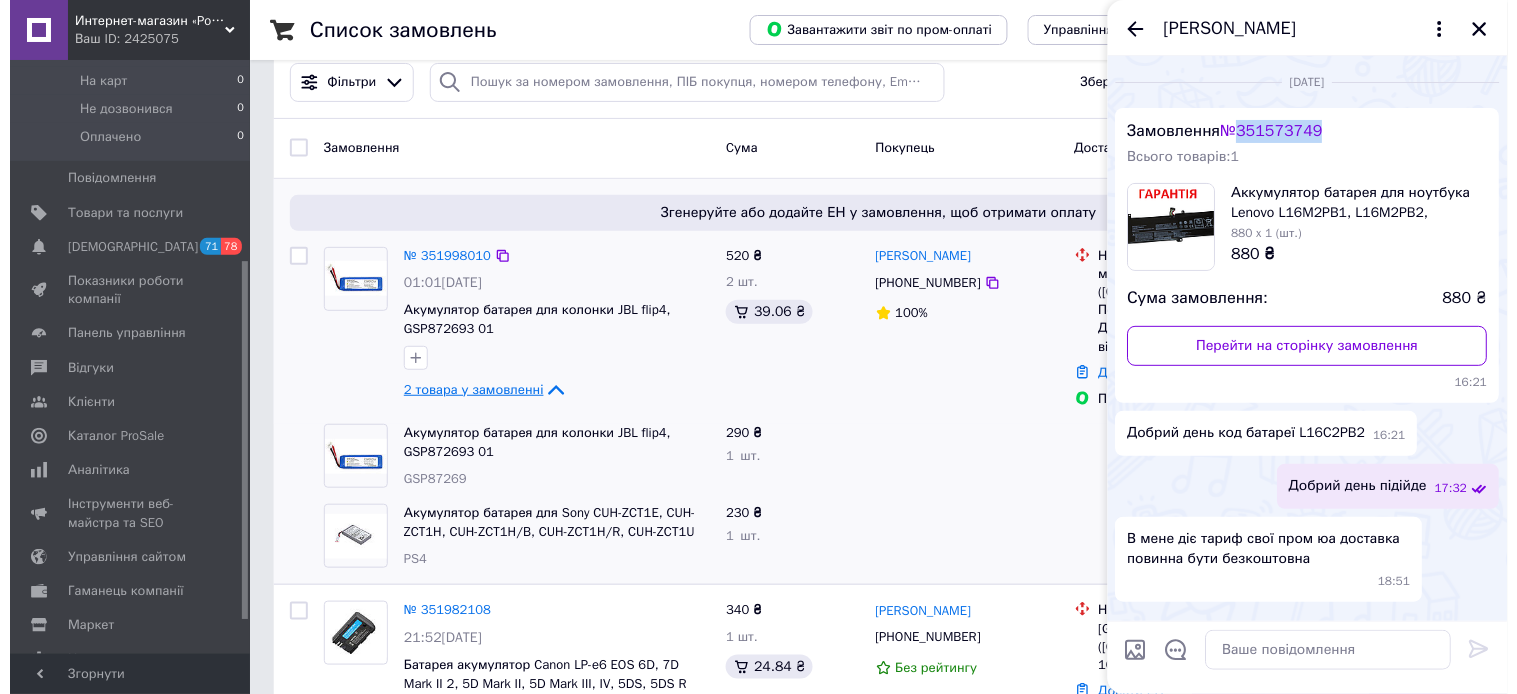scroll, scrollTop: 0, scrollLeft: 0, axis: both 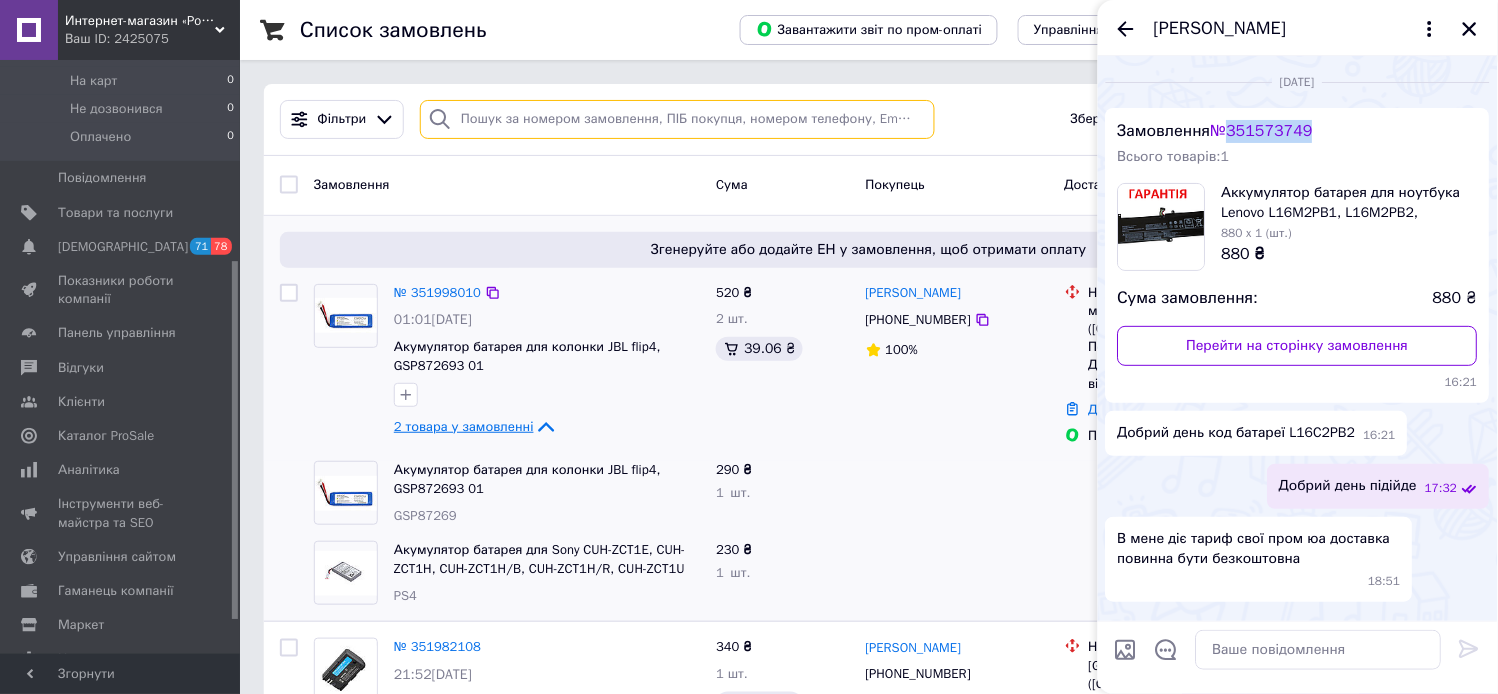 click at bounding box center (677, 119) 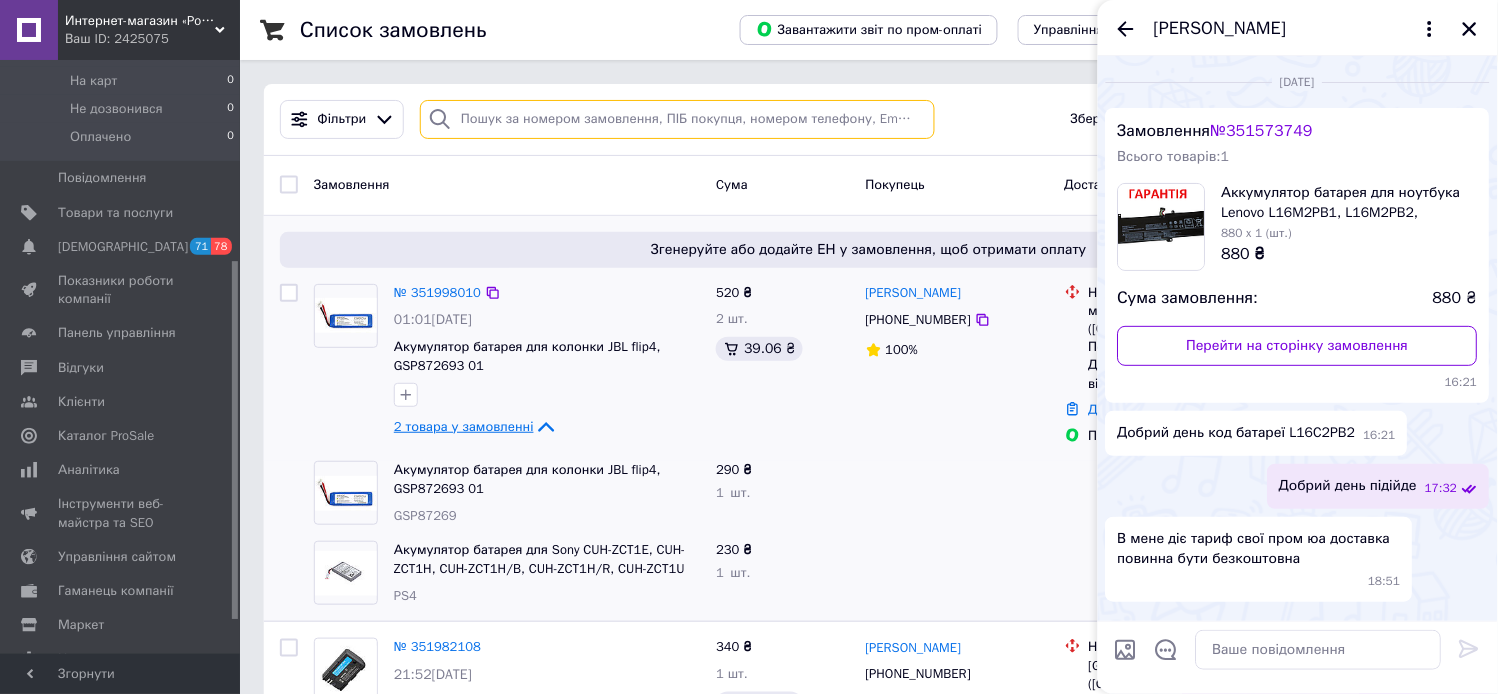 paste on "351573749" 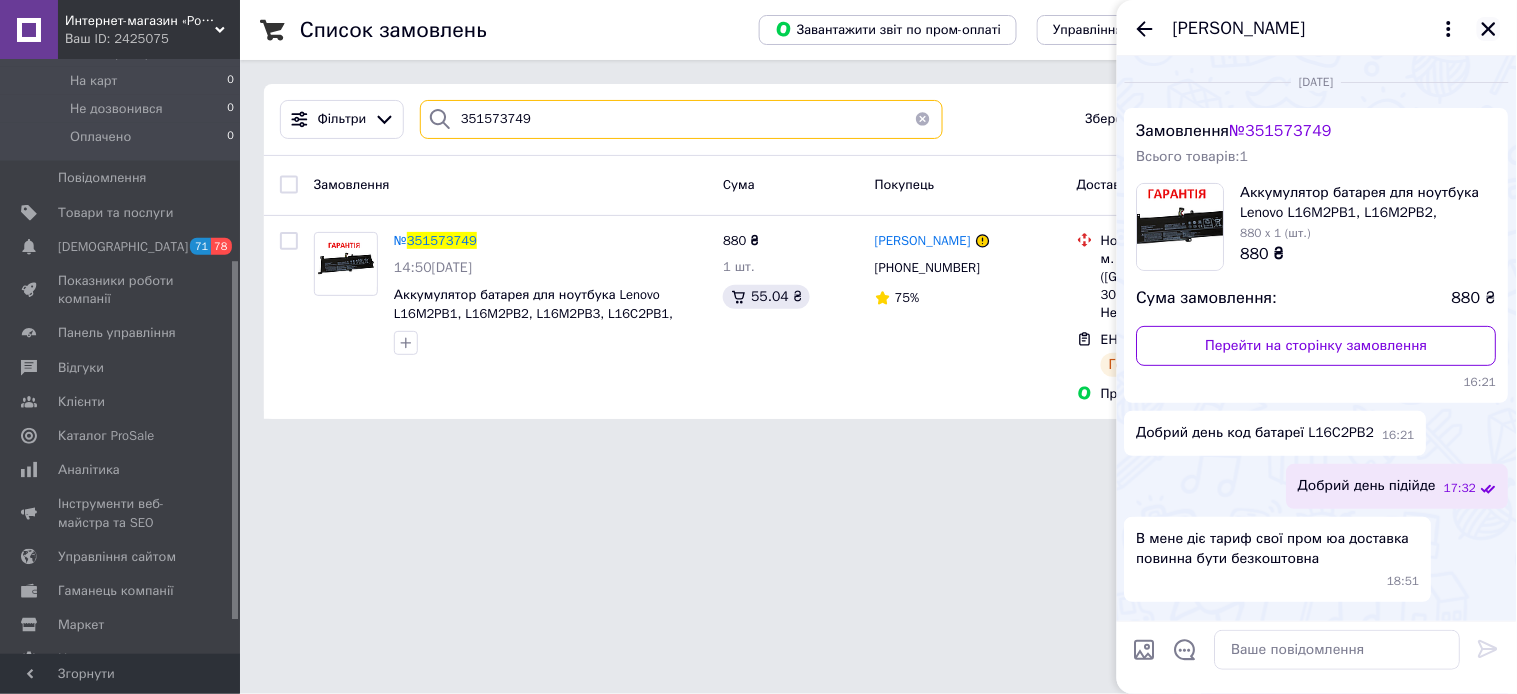 type on "351573749" 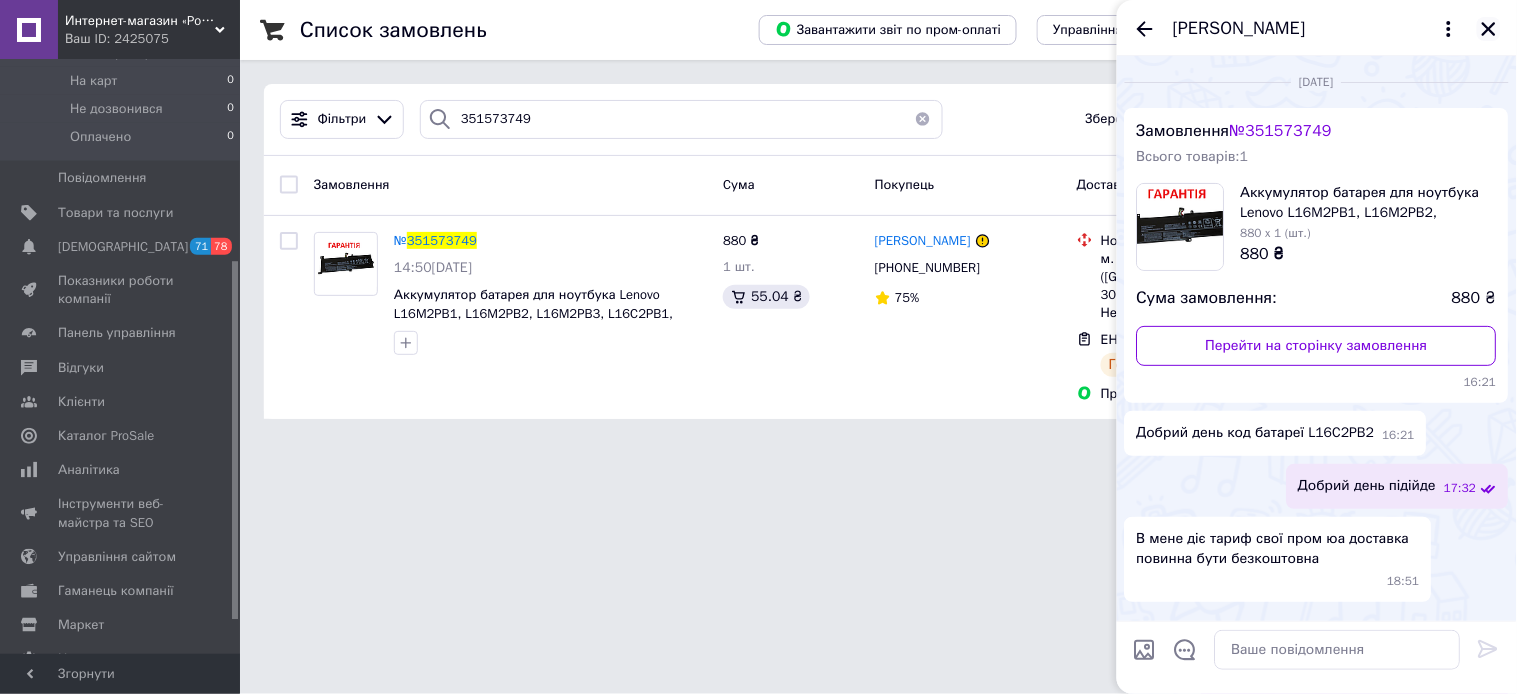 click 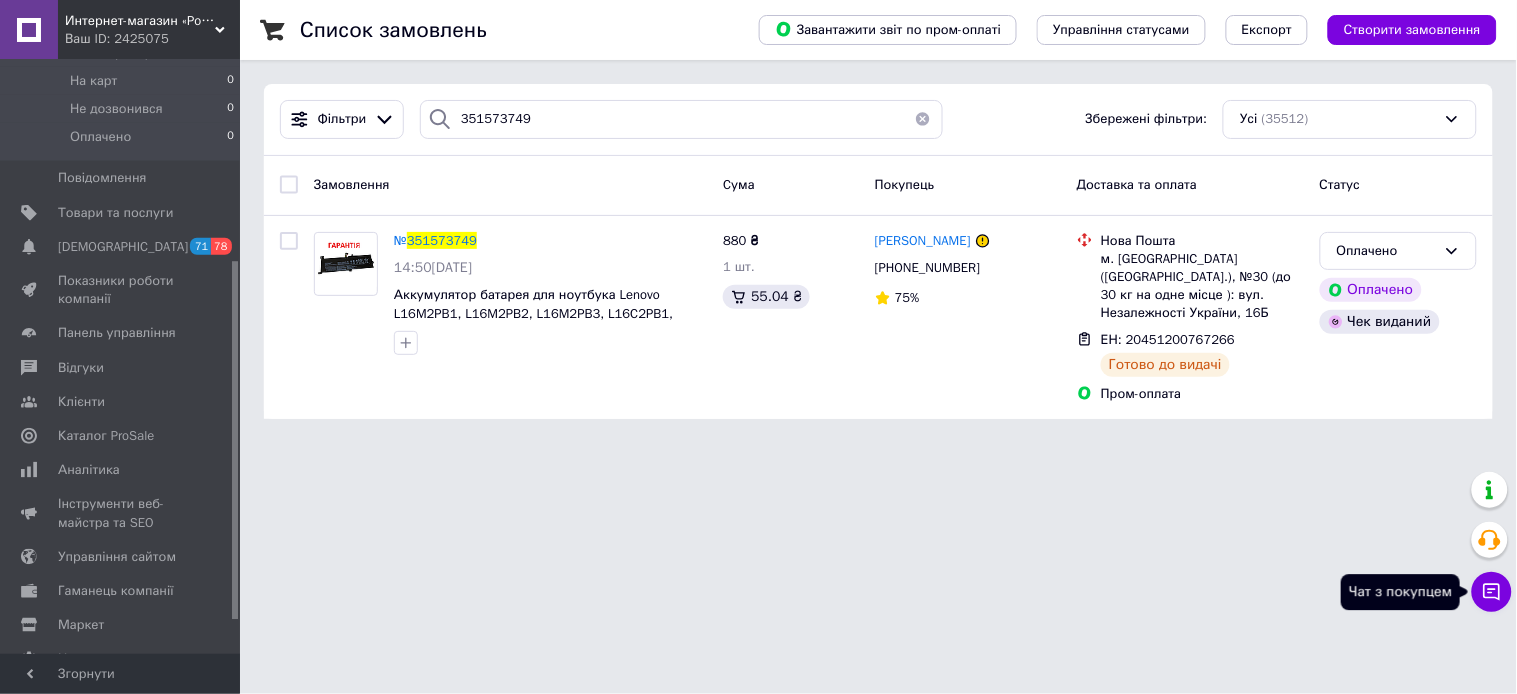 click 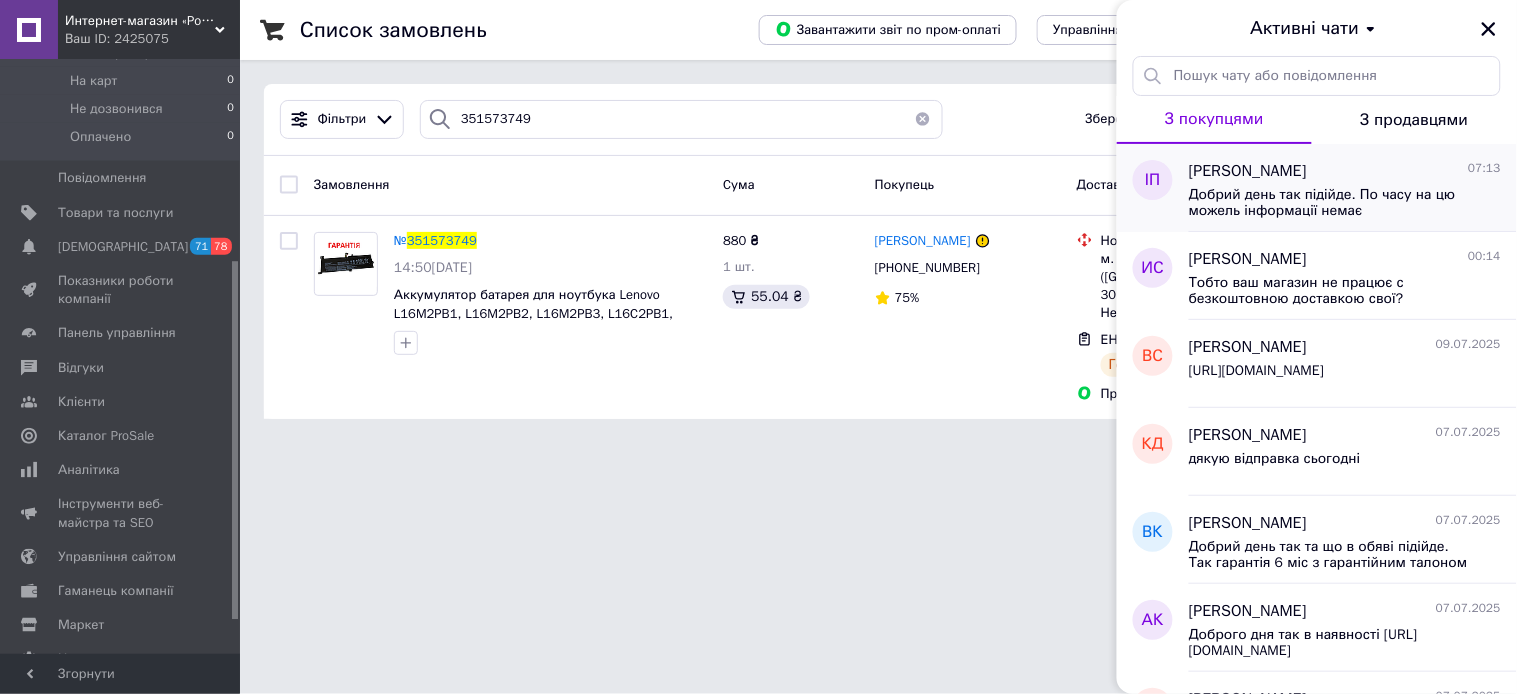 click on "Добрий день так підійде. По часу на цю можель інформації немає" at bounding box center [1331, 203] 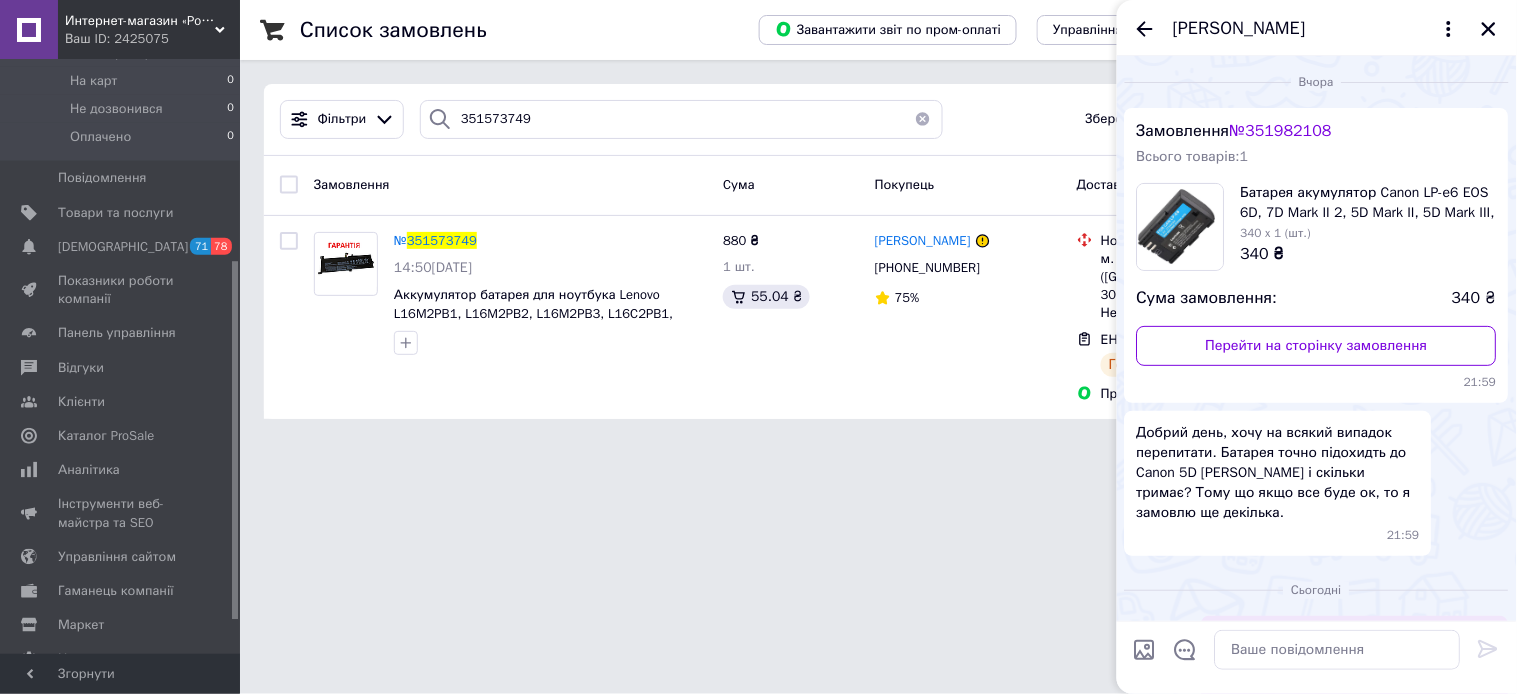 scroll, scrollTop: 87, scrollLeft: 0, axis: vertical 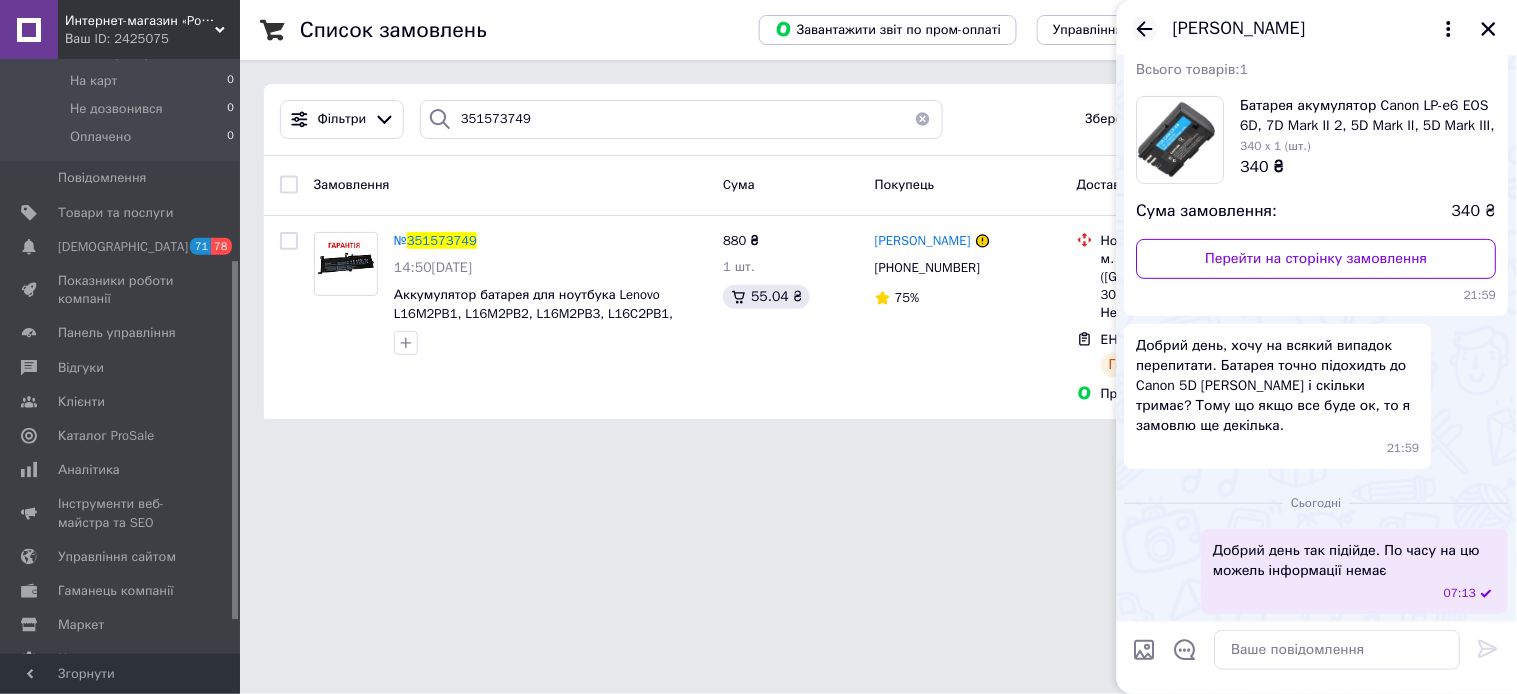 click 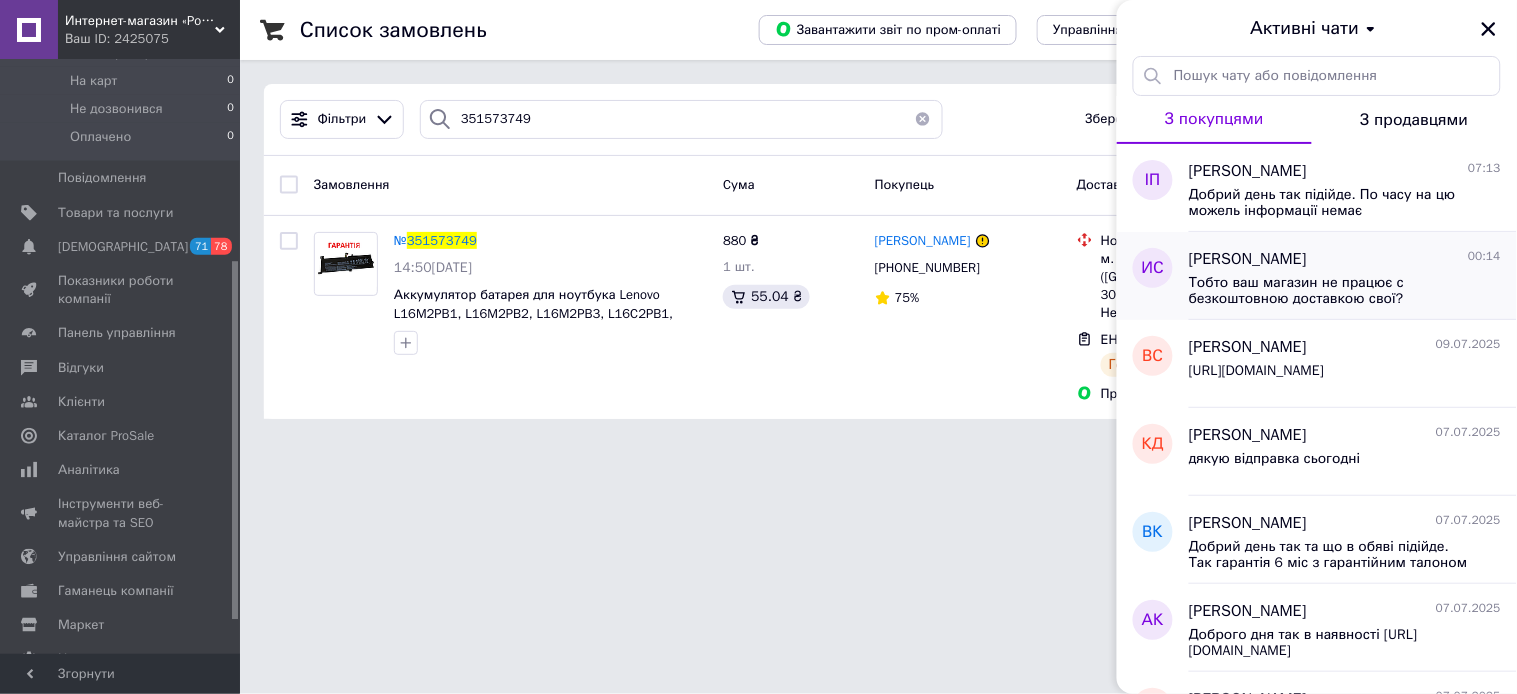 click on "Тобто ваш магазин не працює с безкоштовною доставкою свої?" at bounding box center [1331, 291] 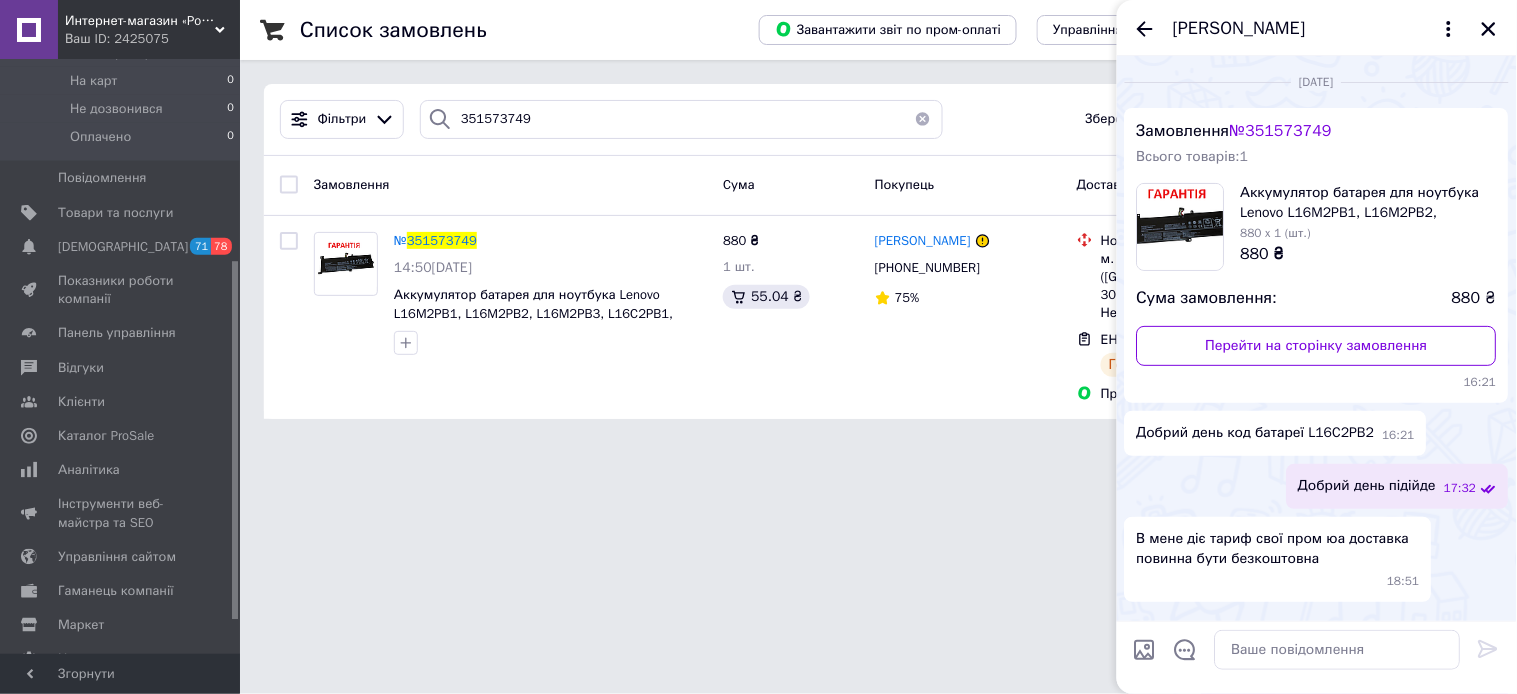 scroll, scrollTop: 278, scrollLeft: 0, axis: vertical 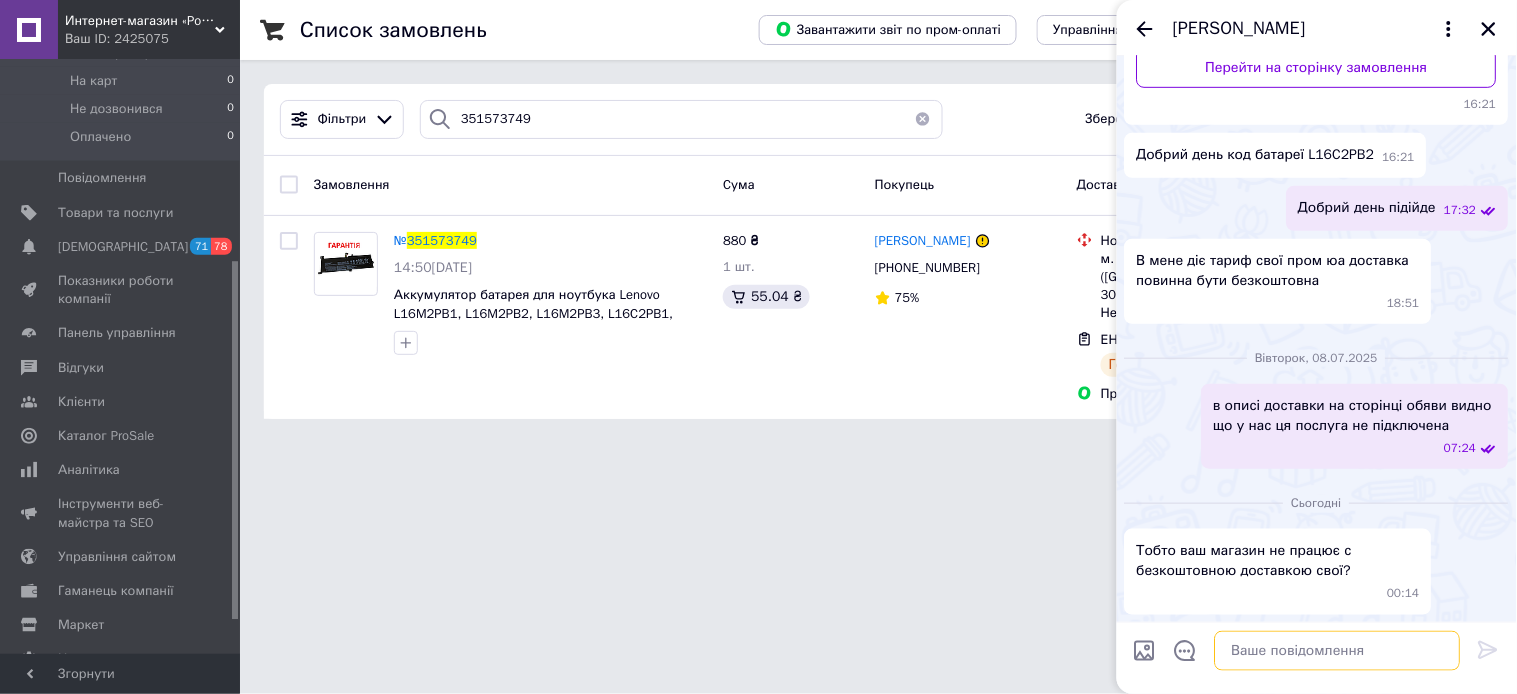 click at bounding box center (1338, 650) 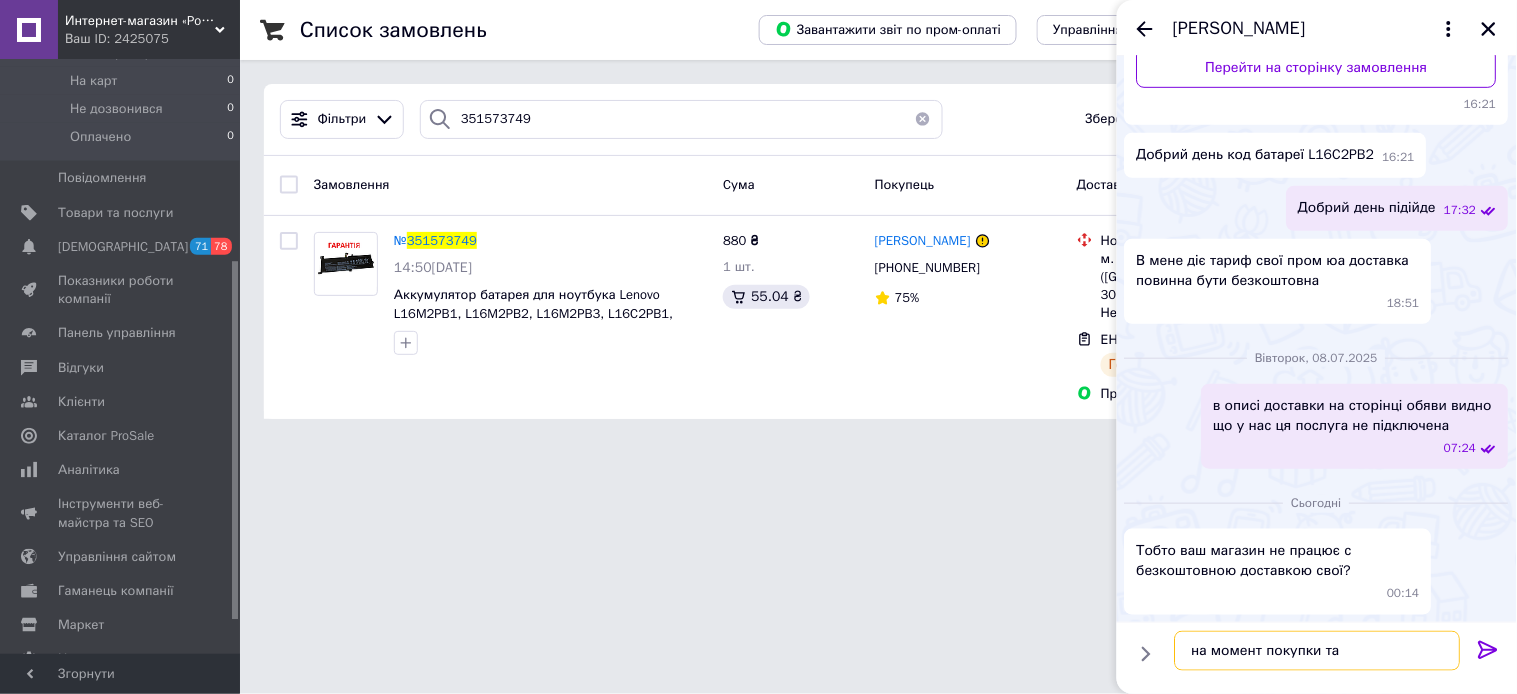 type on "на момент покупки так" 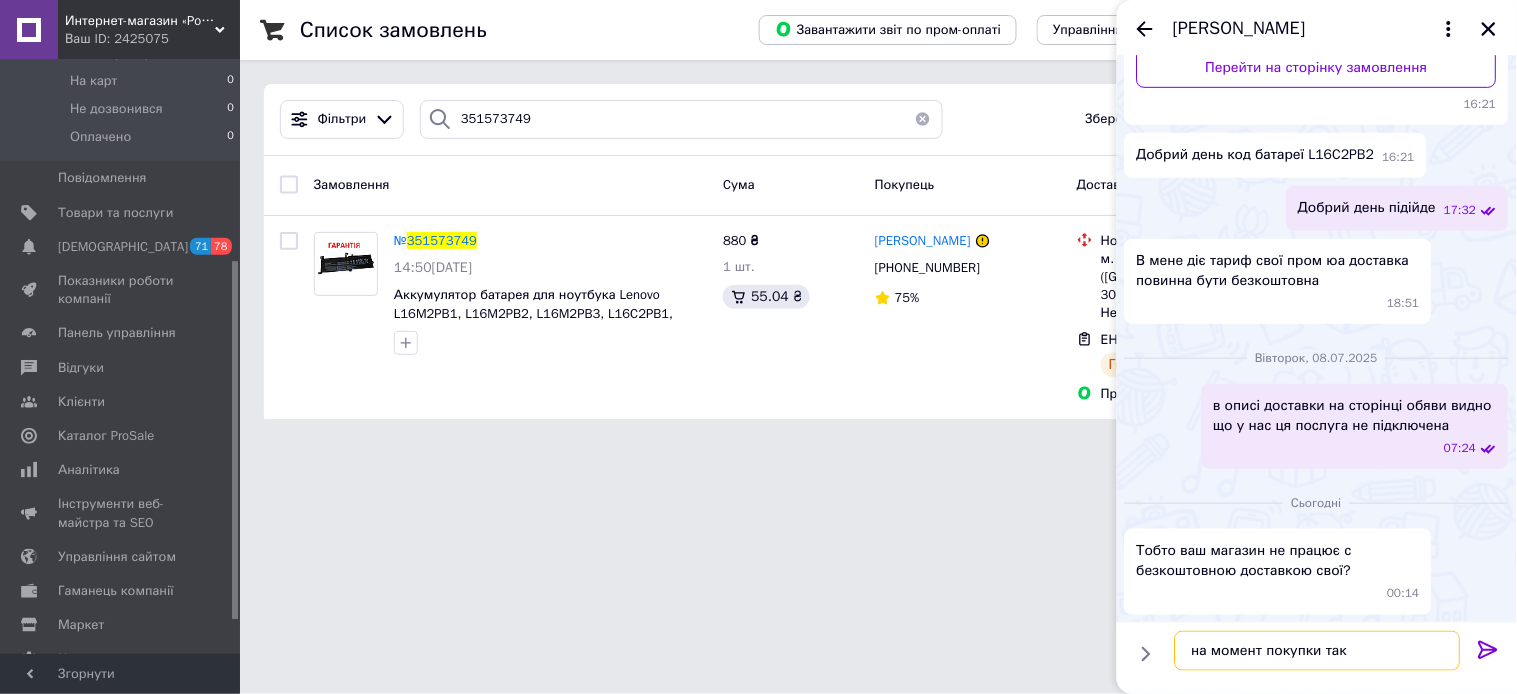 type 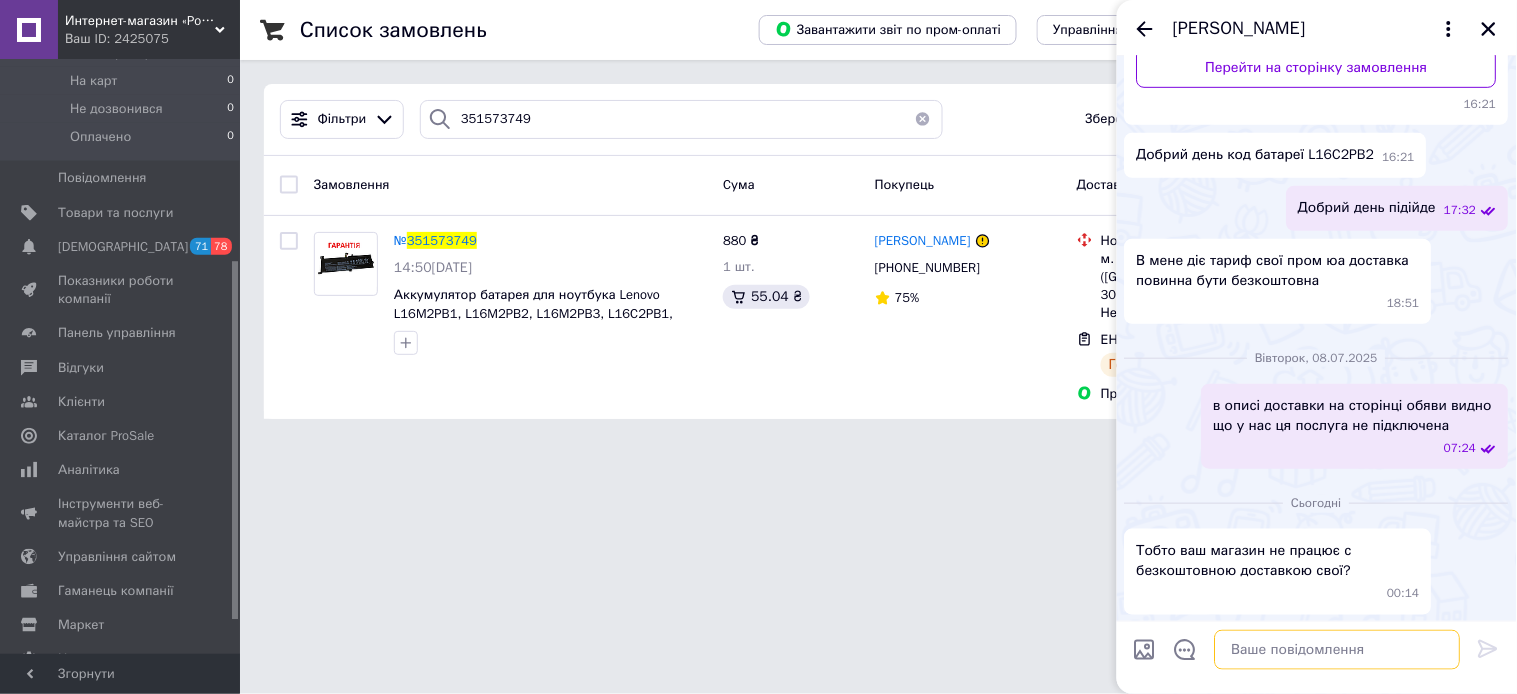 scroll, scrollTop: 332, scrollLeft: 0, axis: vertical 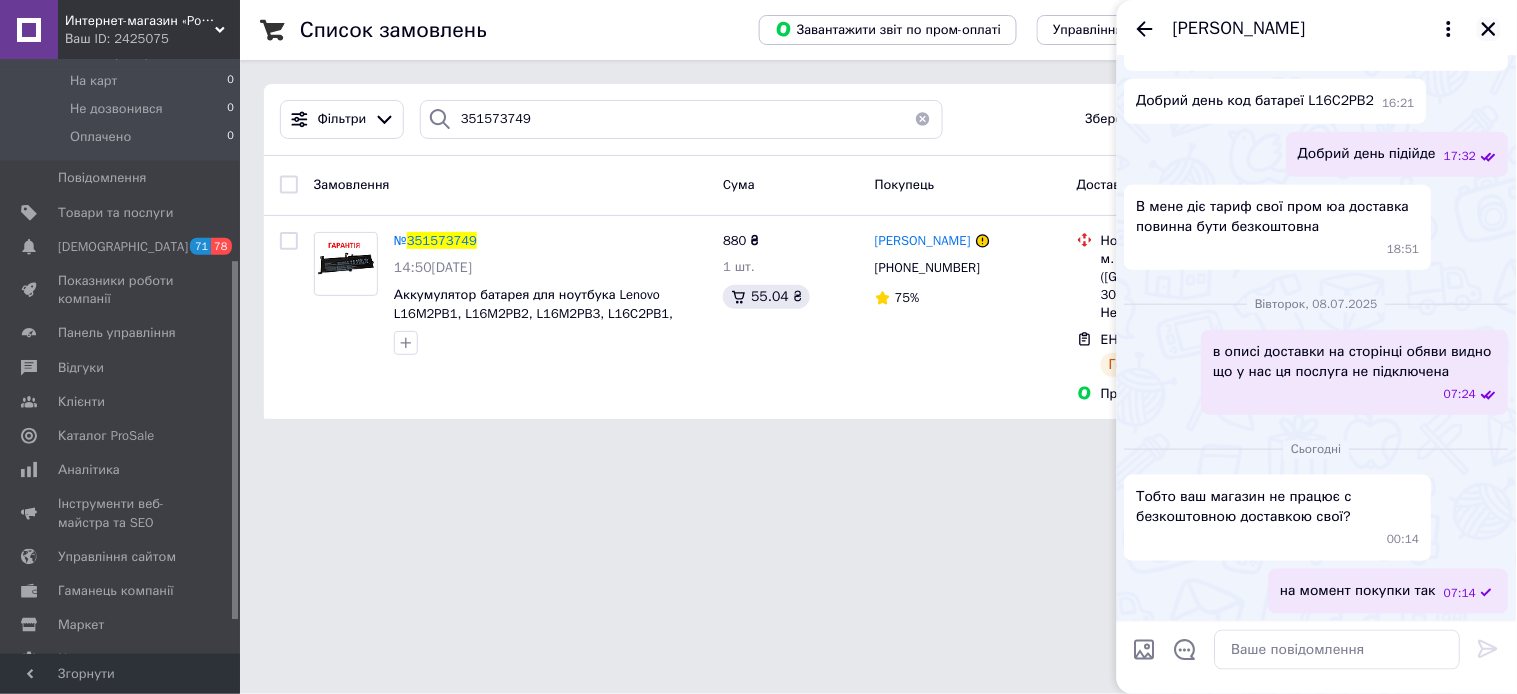 click 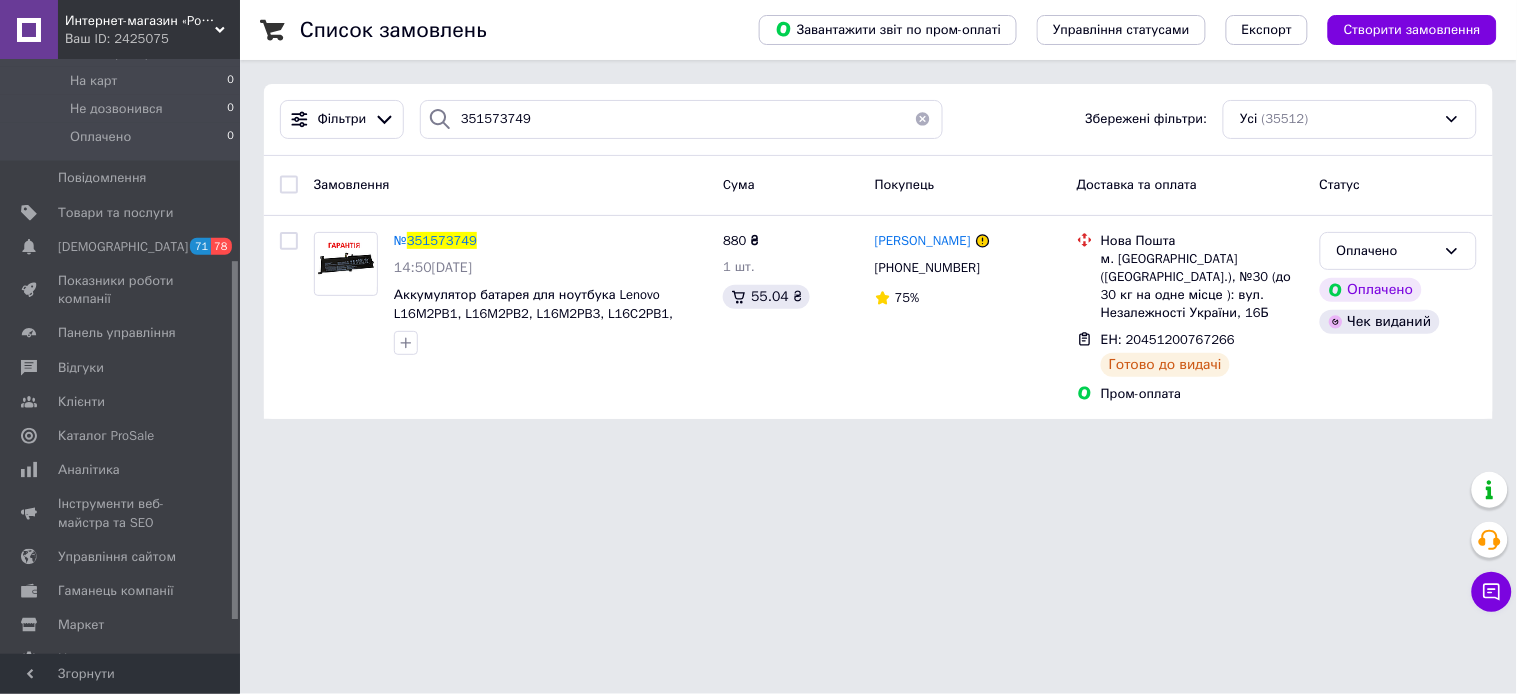 click at bounding box center [923, 119] 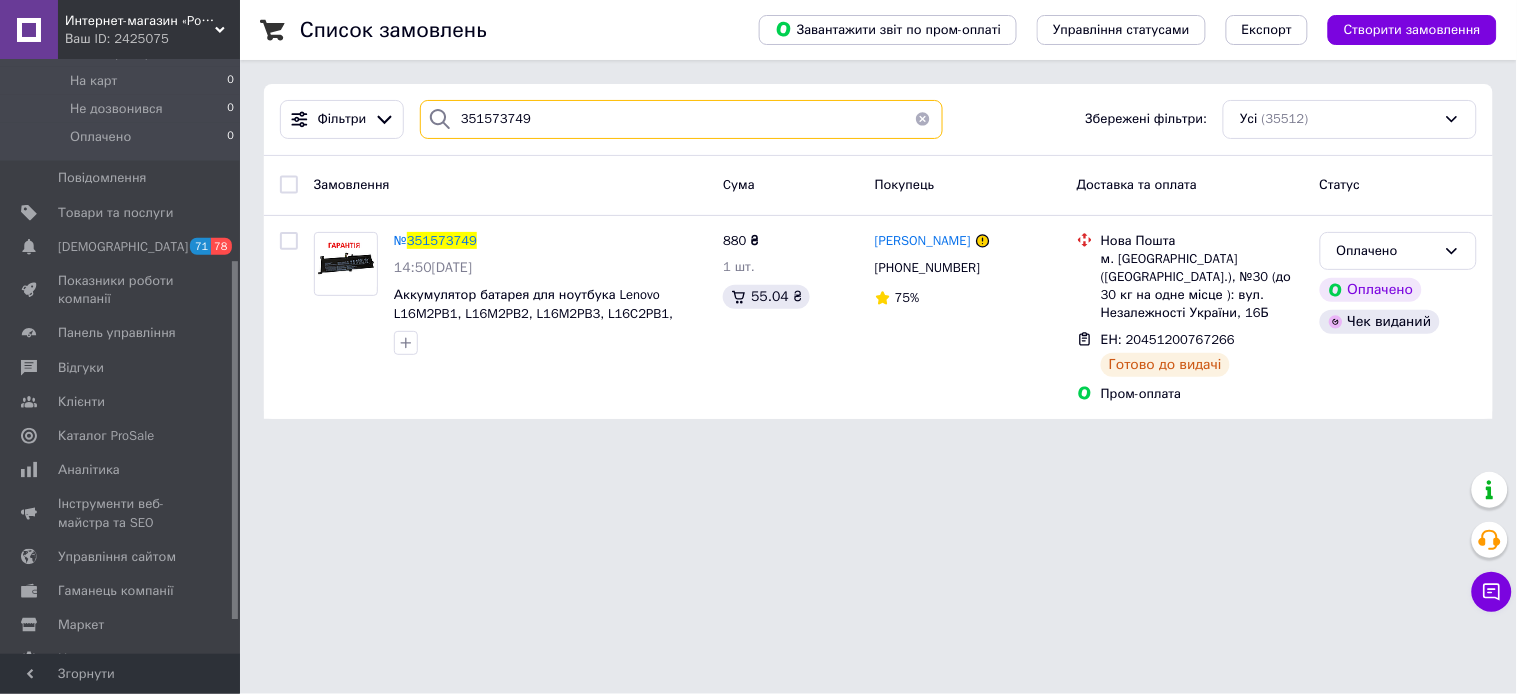 type 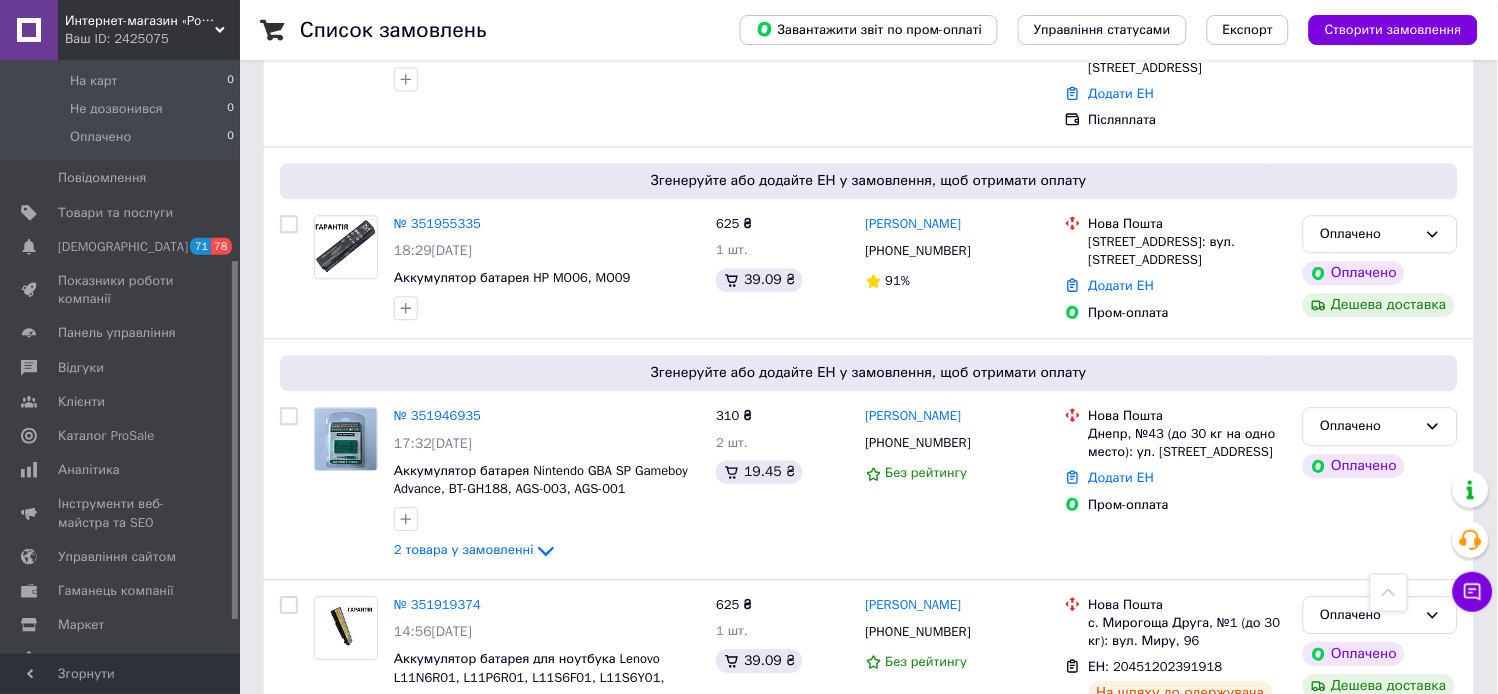 scroll, scrollTop: 1000, scrollLeft: 0, axis: vertical 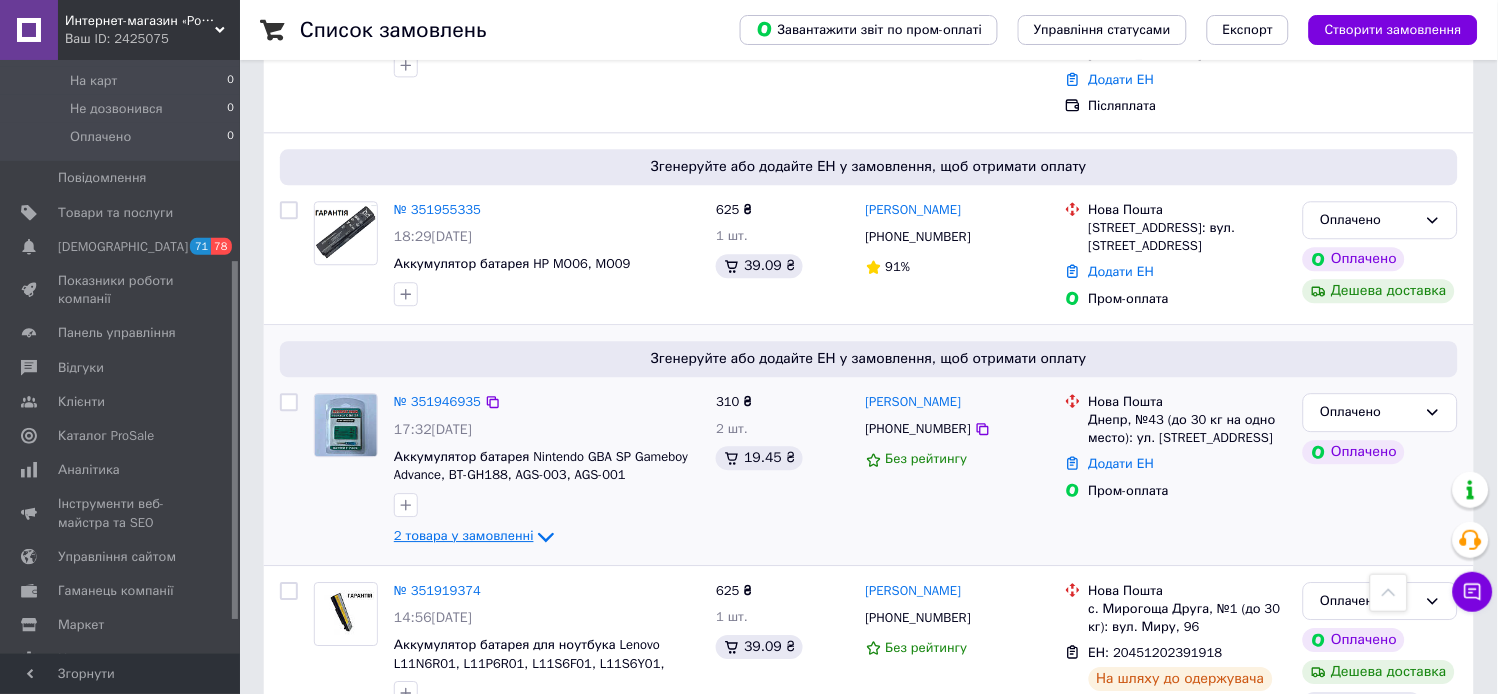 click 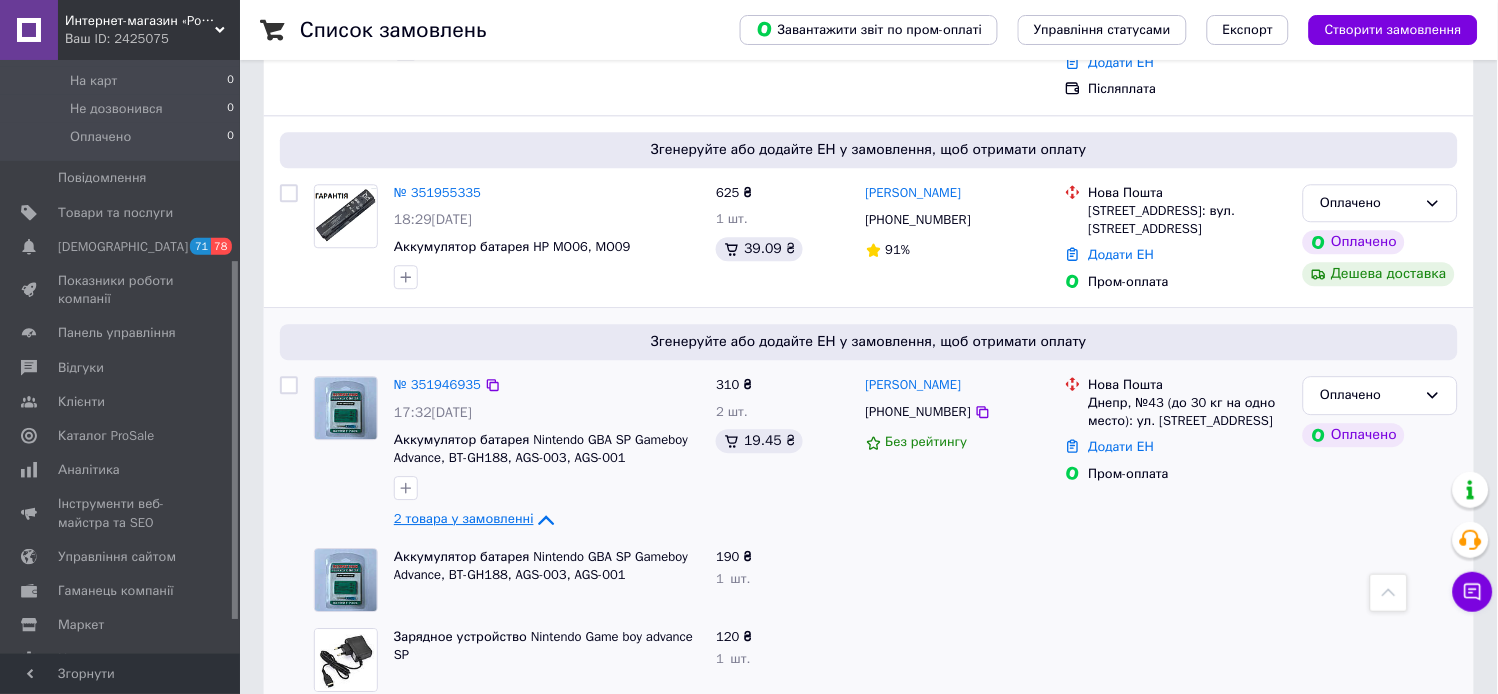 scroll, scrollTop: 1111, scrollLeft: 0, axis: vertical 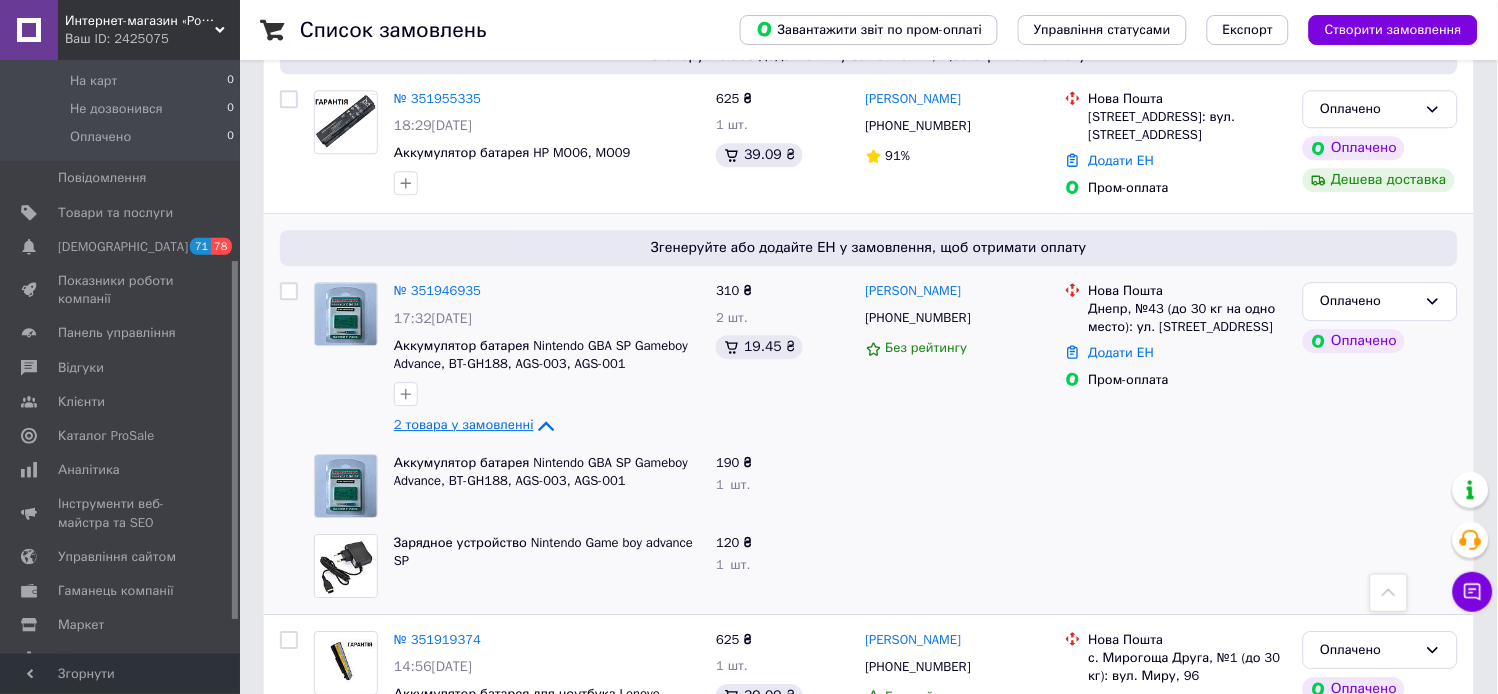 click 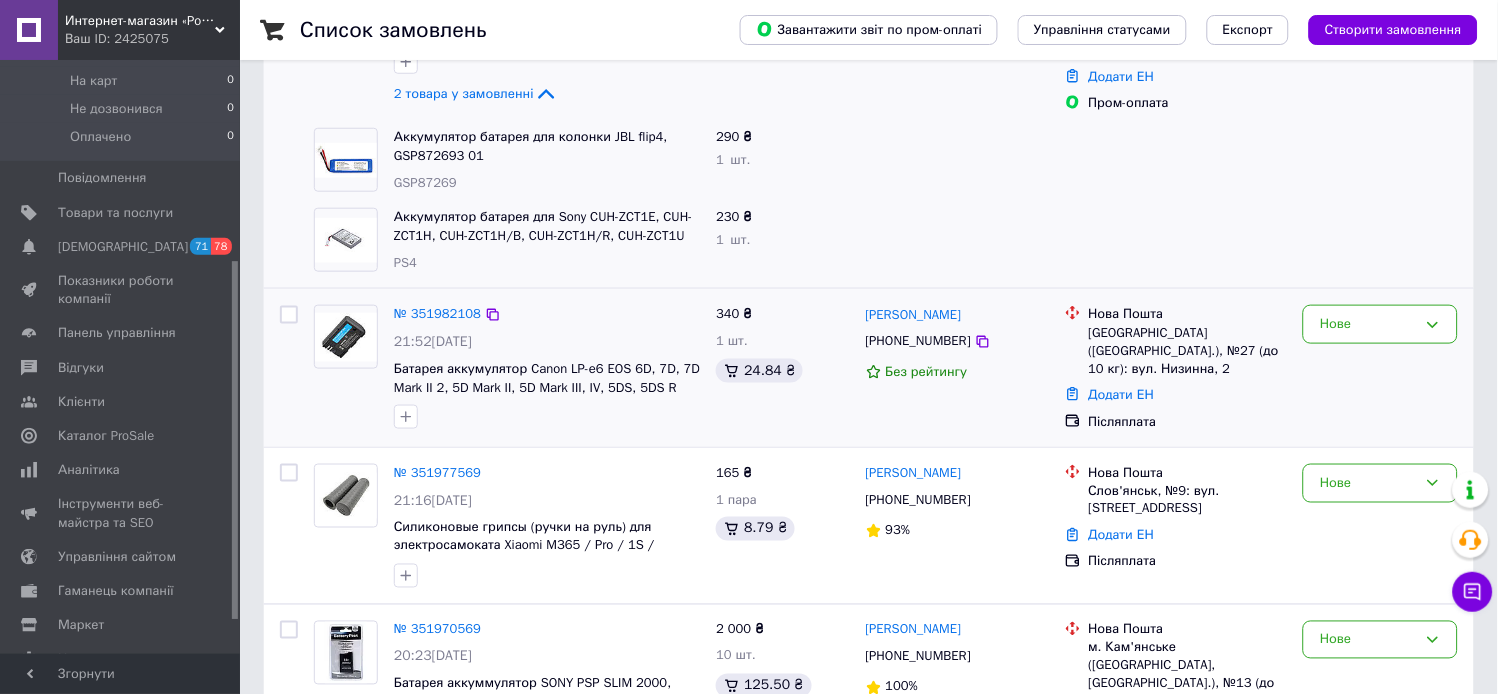scroll, scrollTop: 666, scrollLeft: 0, axis: vertical 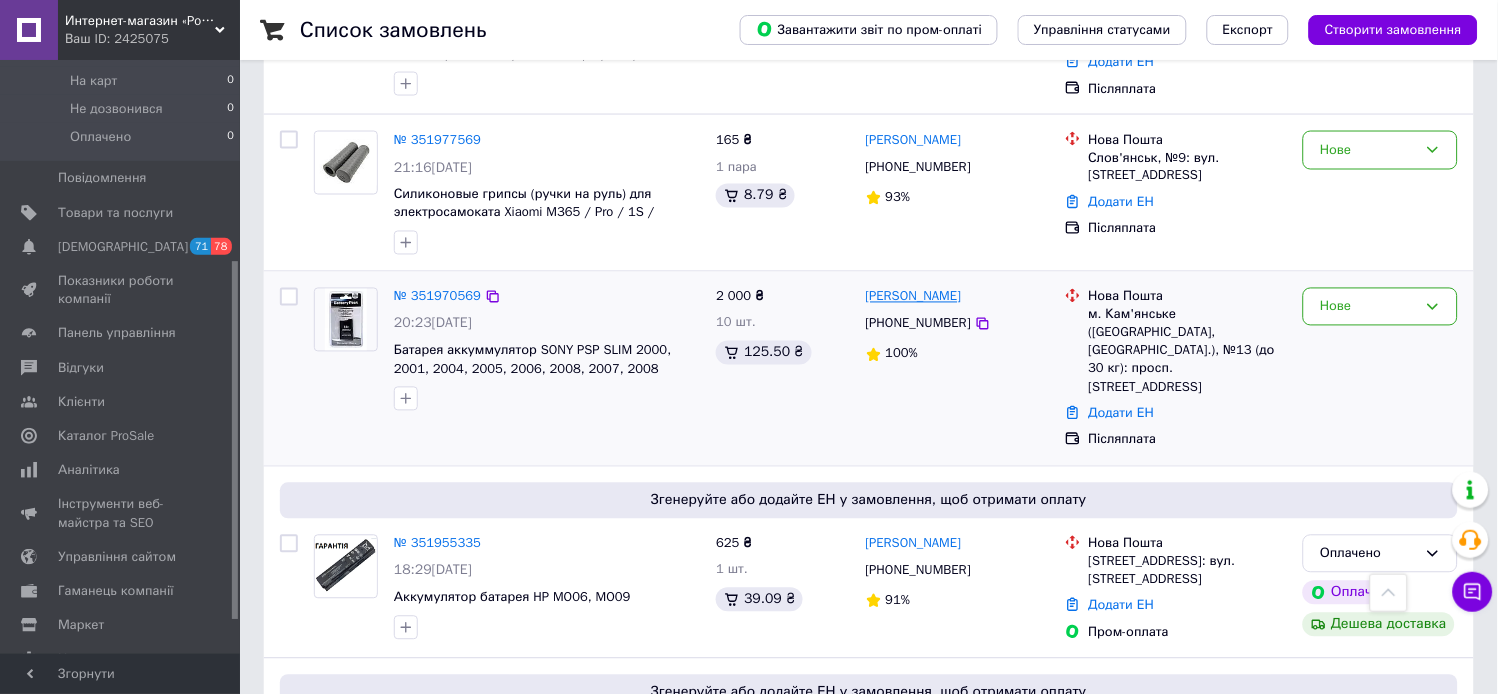 click on "[PERSON_NAME]" at bounding box center (914, 297) 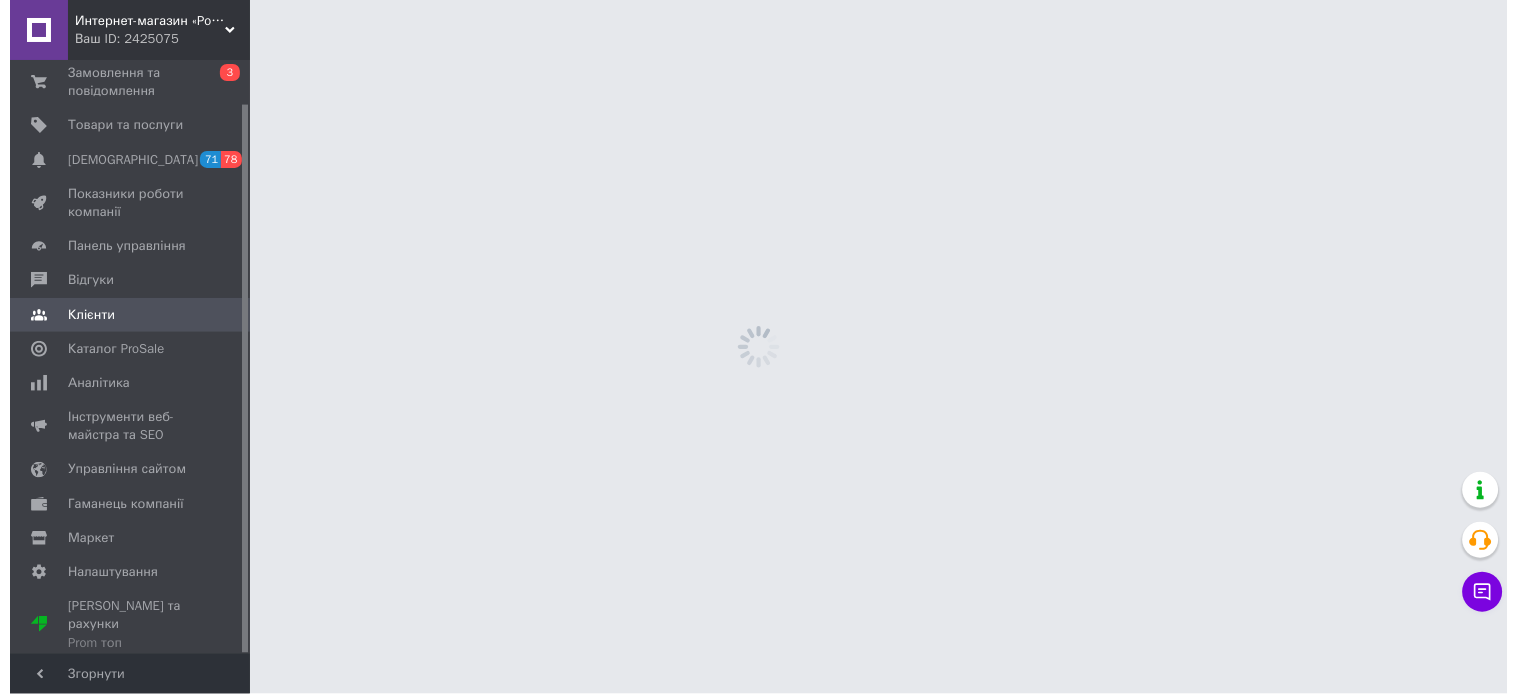 scroll, scrollTop: 0, scrollLeft: 0, axis: both 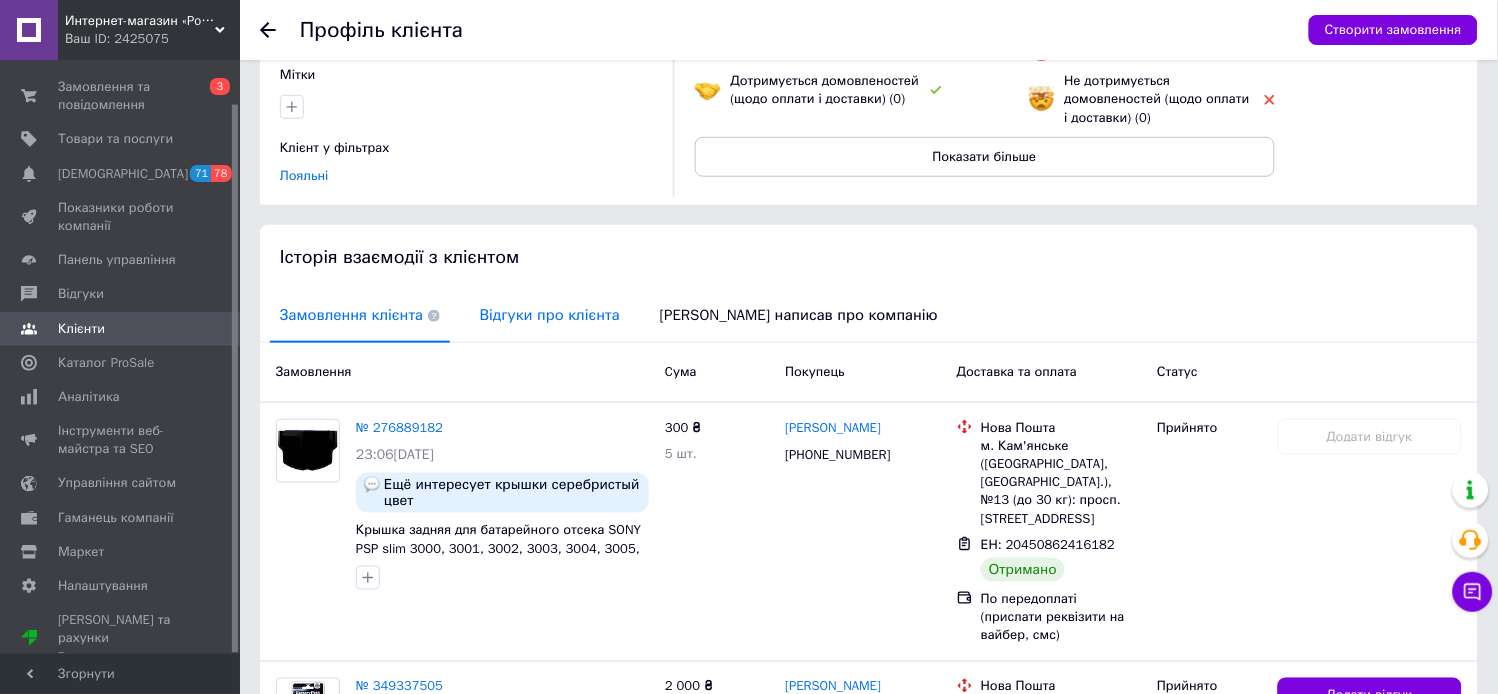 click on "Відгуки про клієнта" at bounding box center (550, 315) 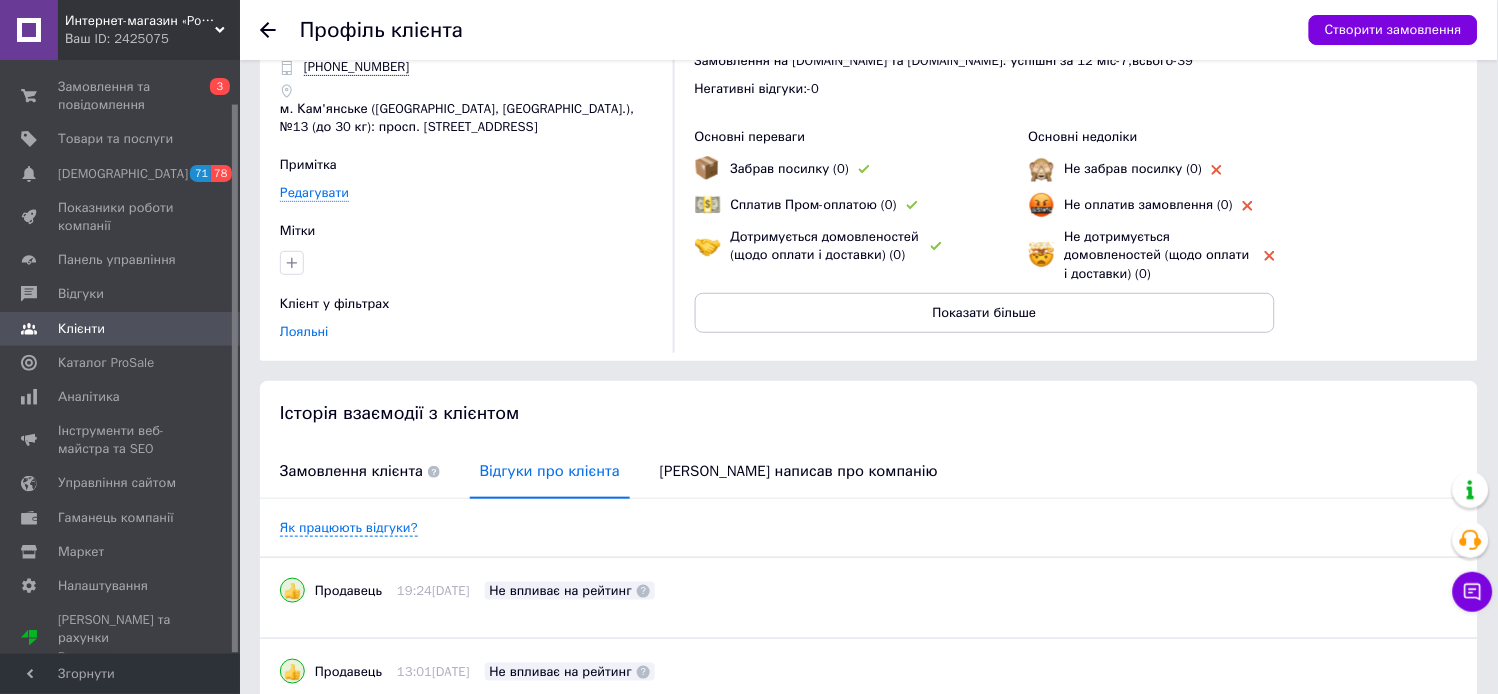 scroll, scrollTop: 0, scrollLeft: 0, axis: both 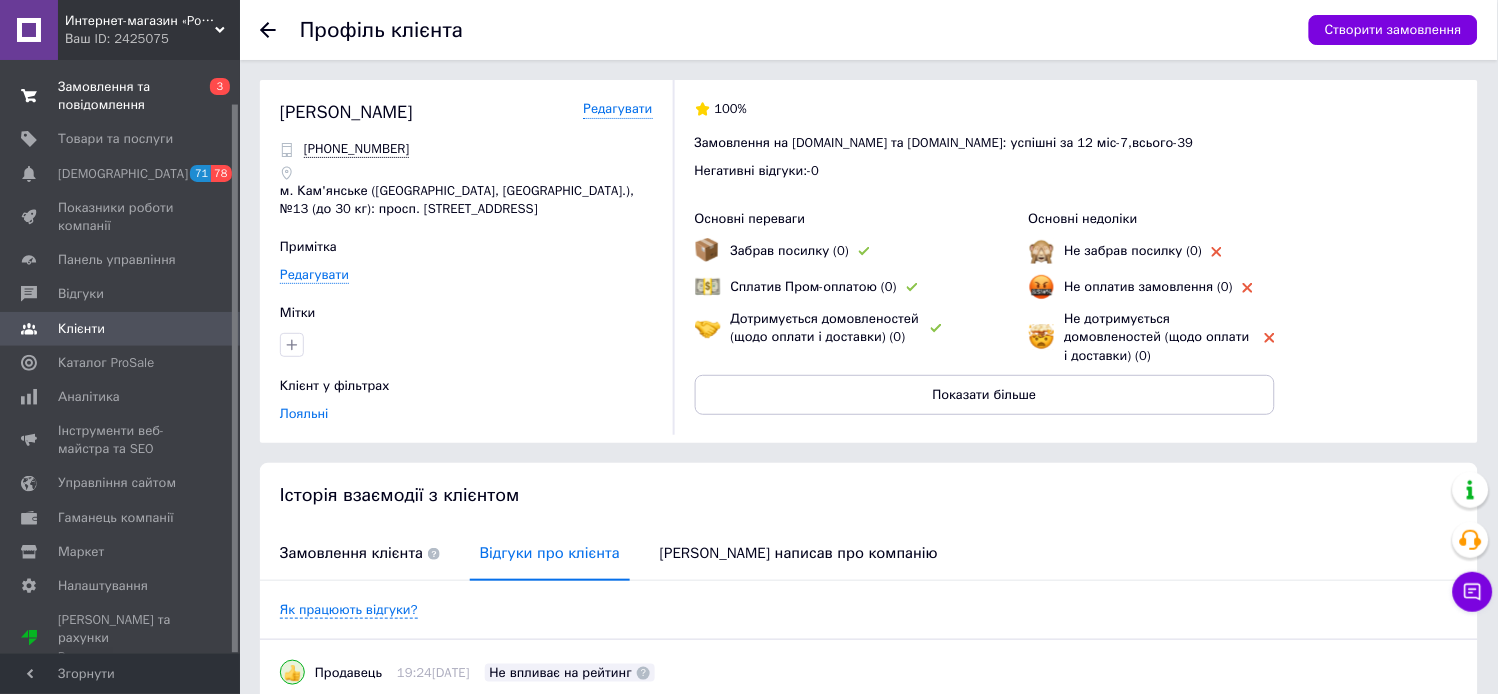 click on "Замовлення та повідомлення" at bounding box center (121, 96) 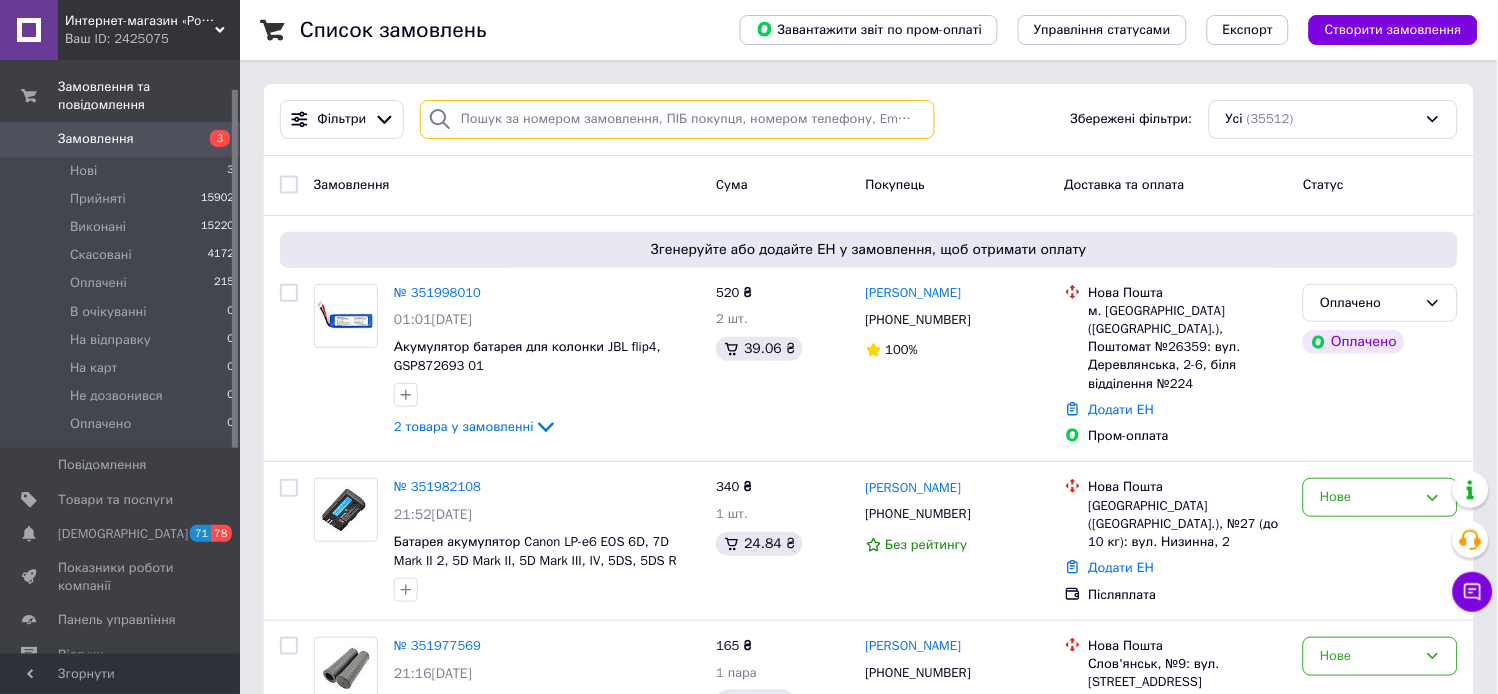 click at bounding box center (677, 119) 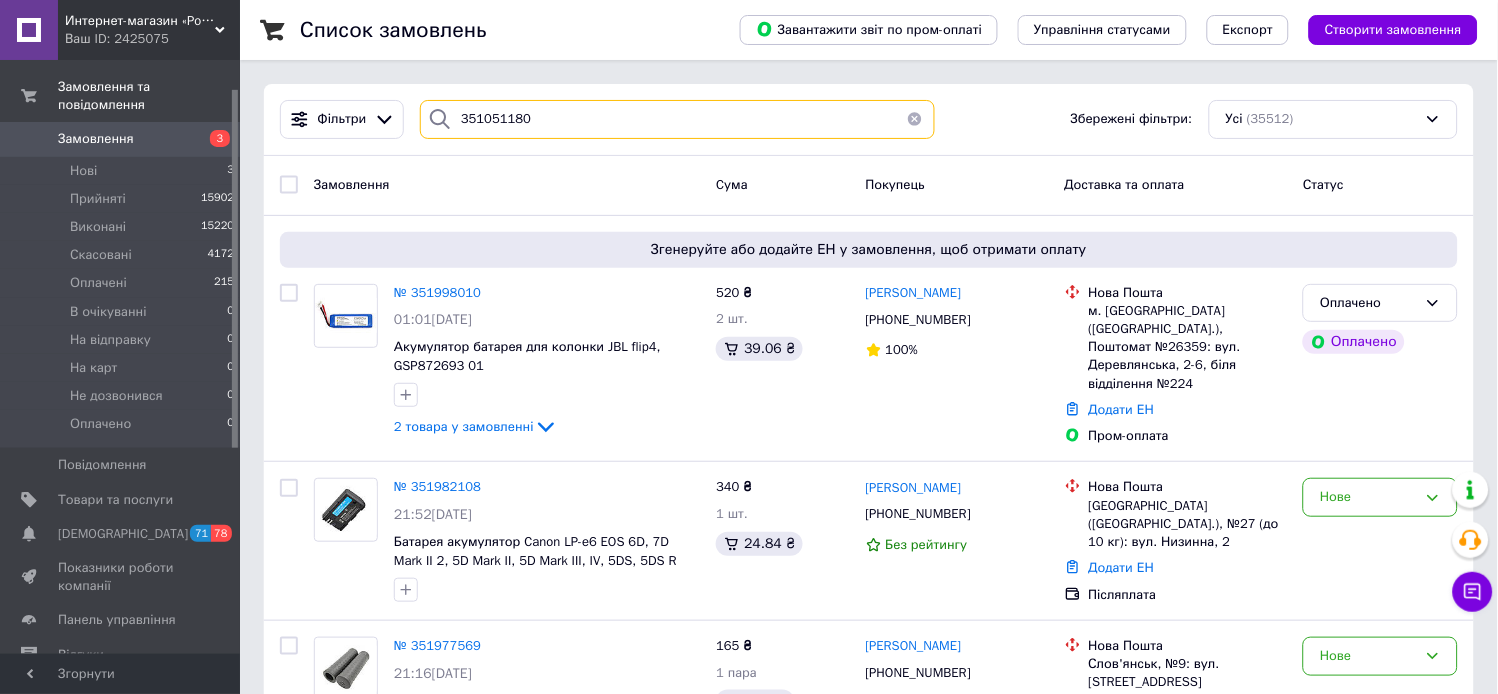 click on "351051180" at bounding box center [677, 119] 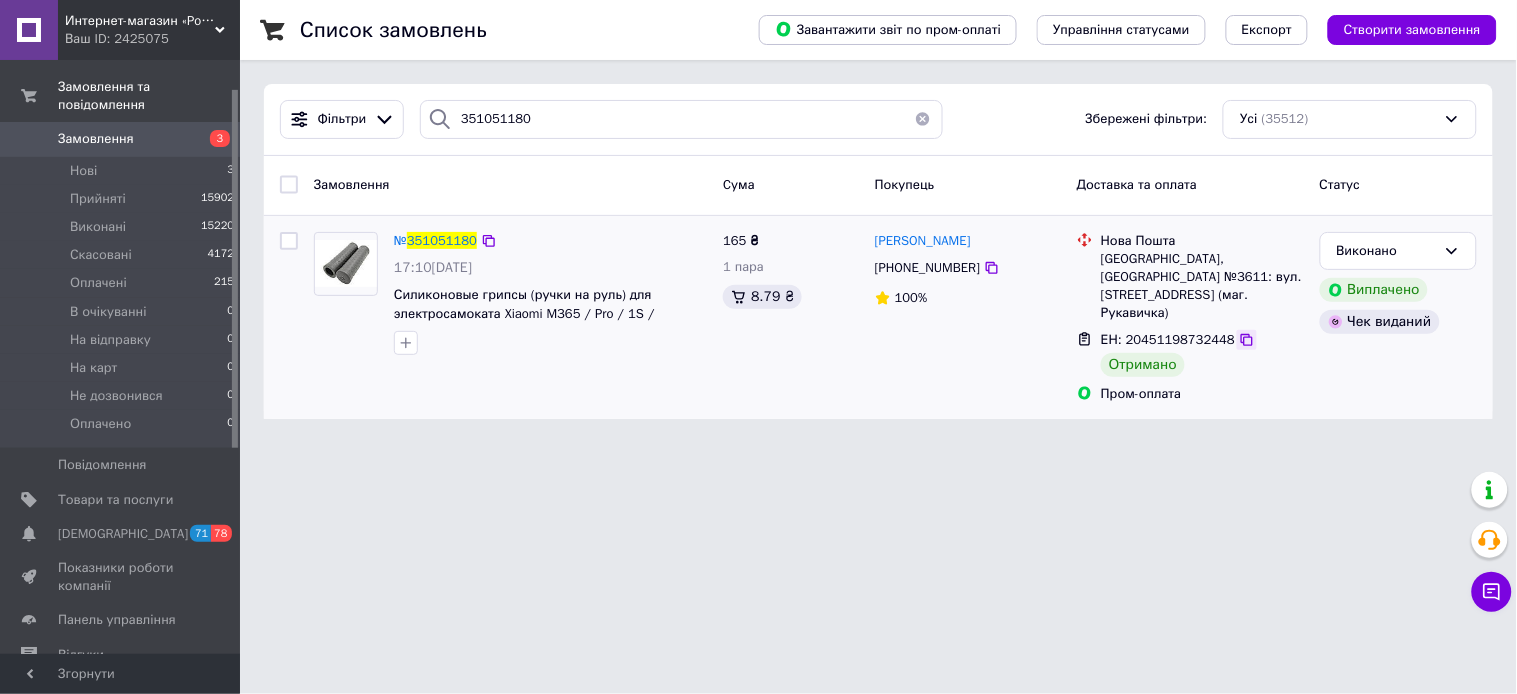 click 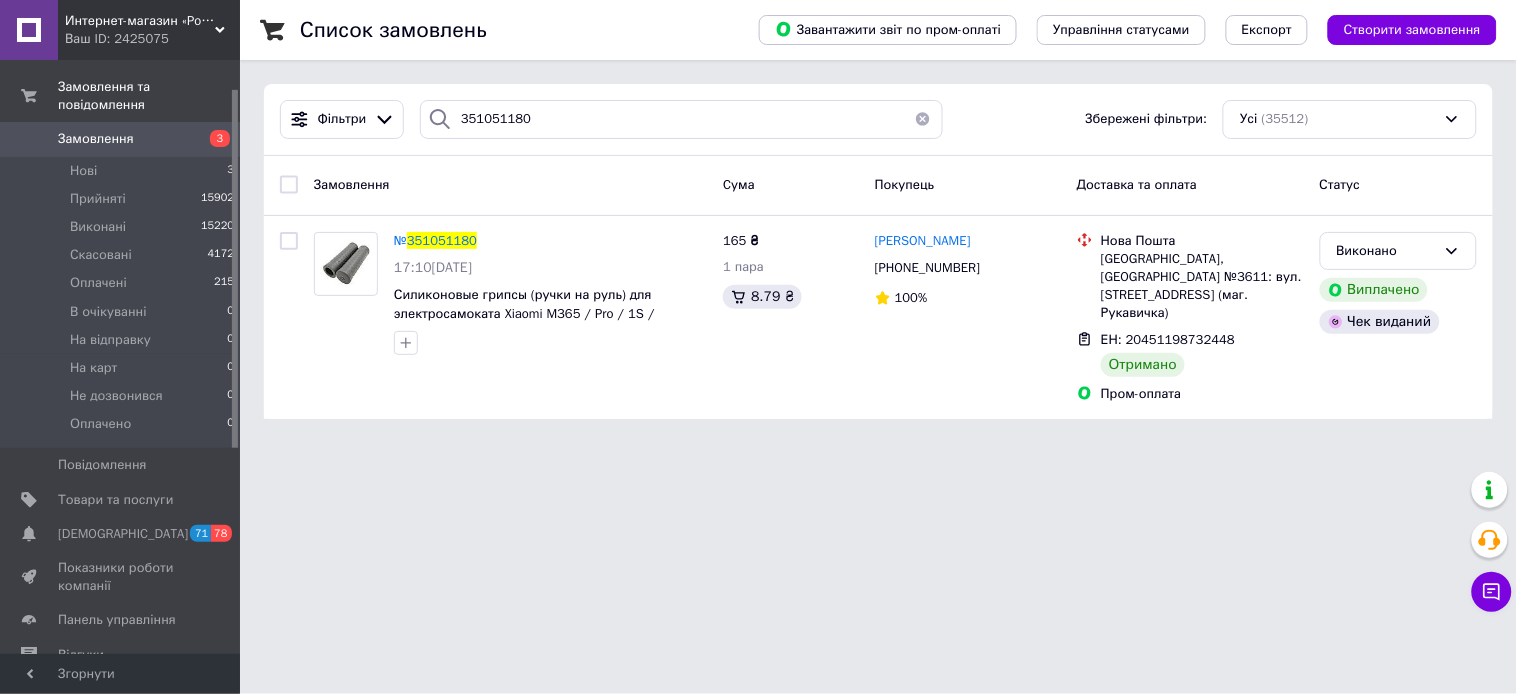 click on "Фільтри 351051180 Збережені фільтри: Усі (35512)" at bounding box center (878, 120) 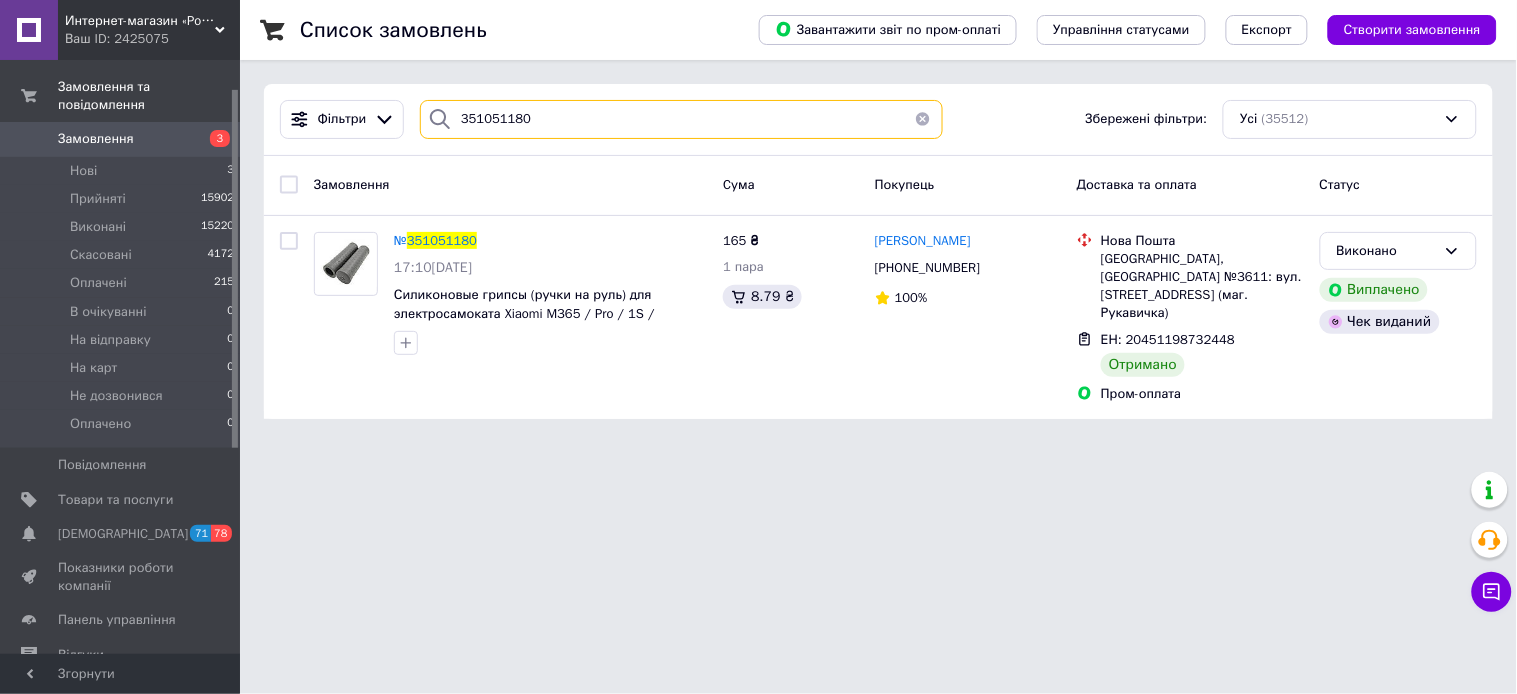 click on "351051180" at bounding box center [681, 119] 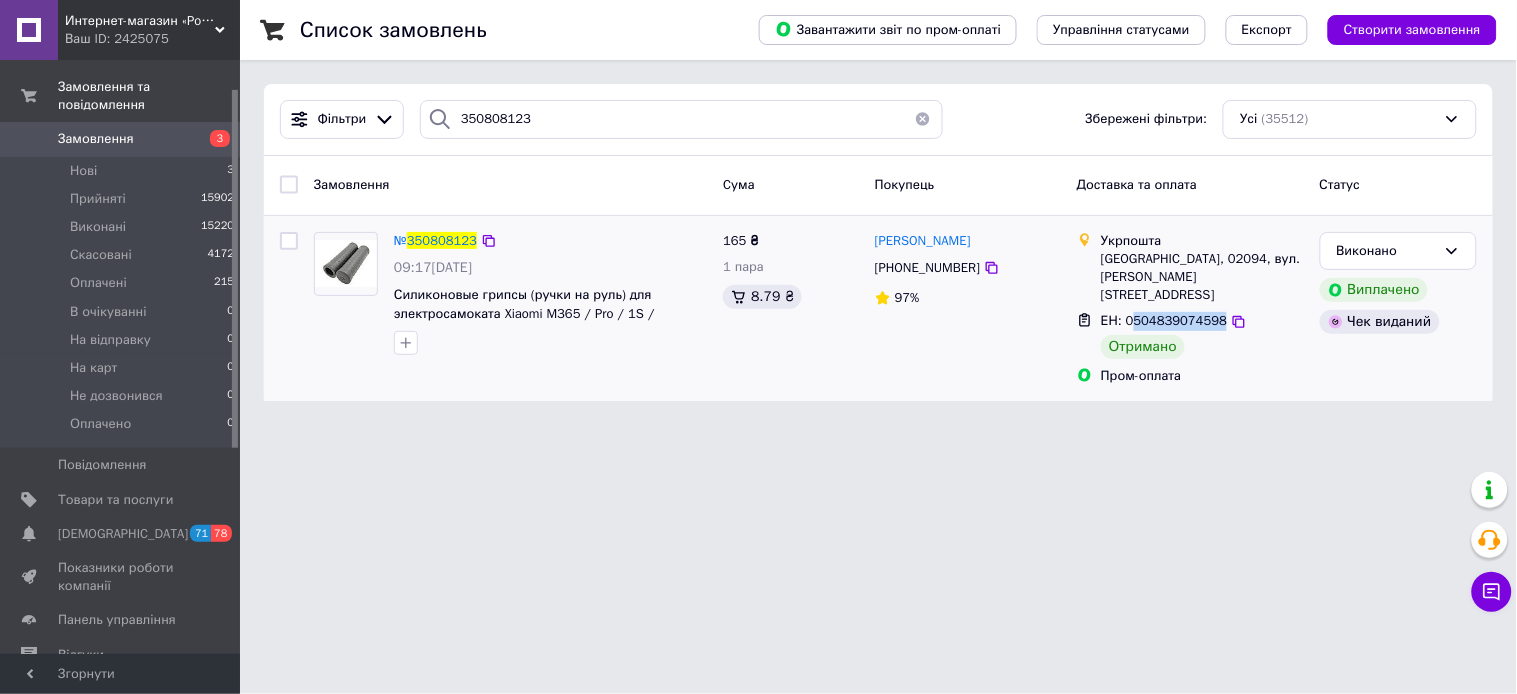 drag, startPoint x: 1132, startPoint y: 297, endPoint x: 1215, endPoint y: 307, distance: 83.60024 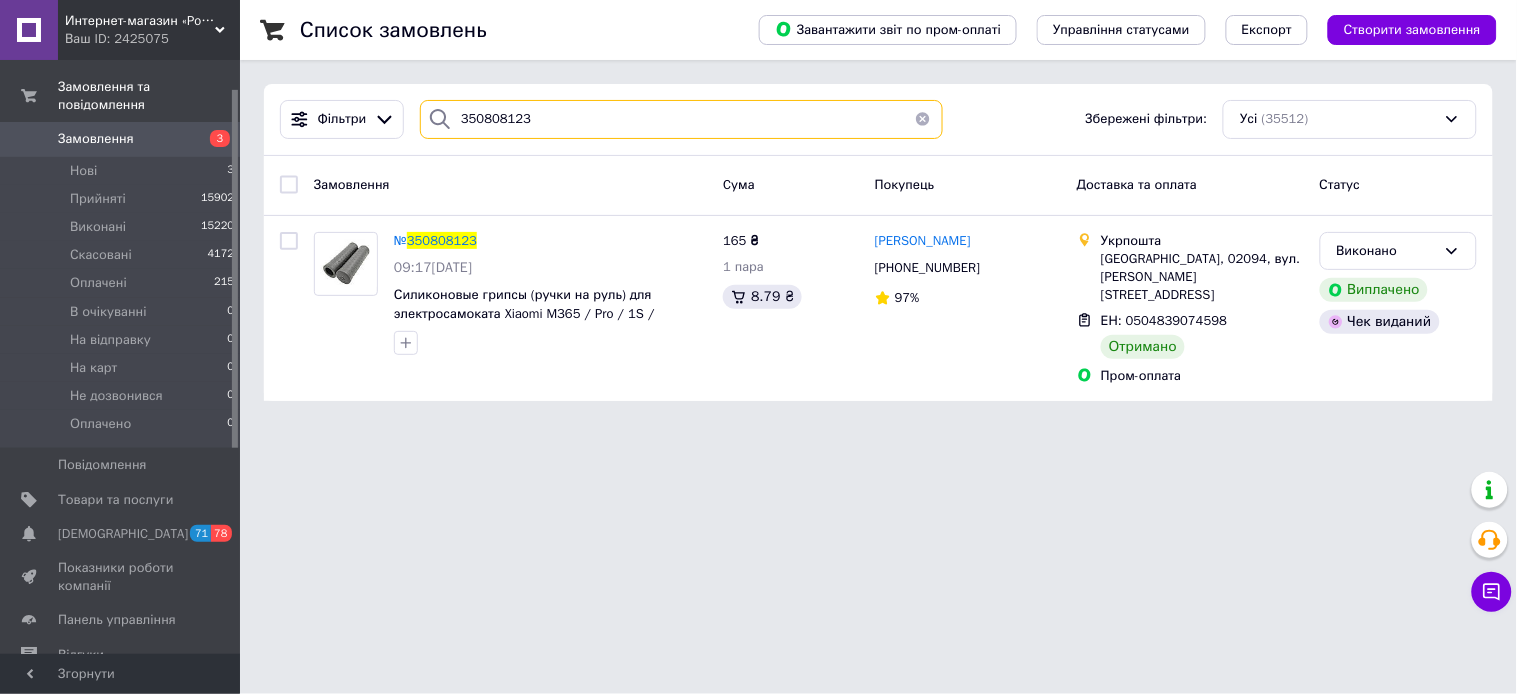 click on "350808123" at bounding box center [681, 119] 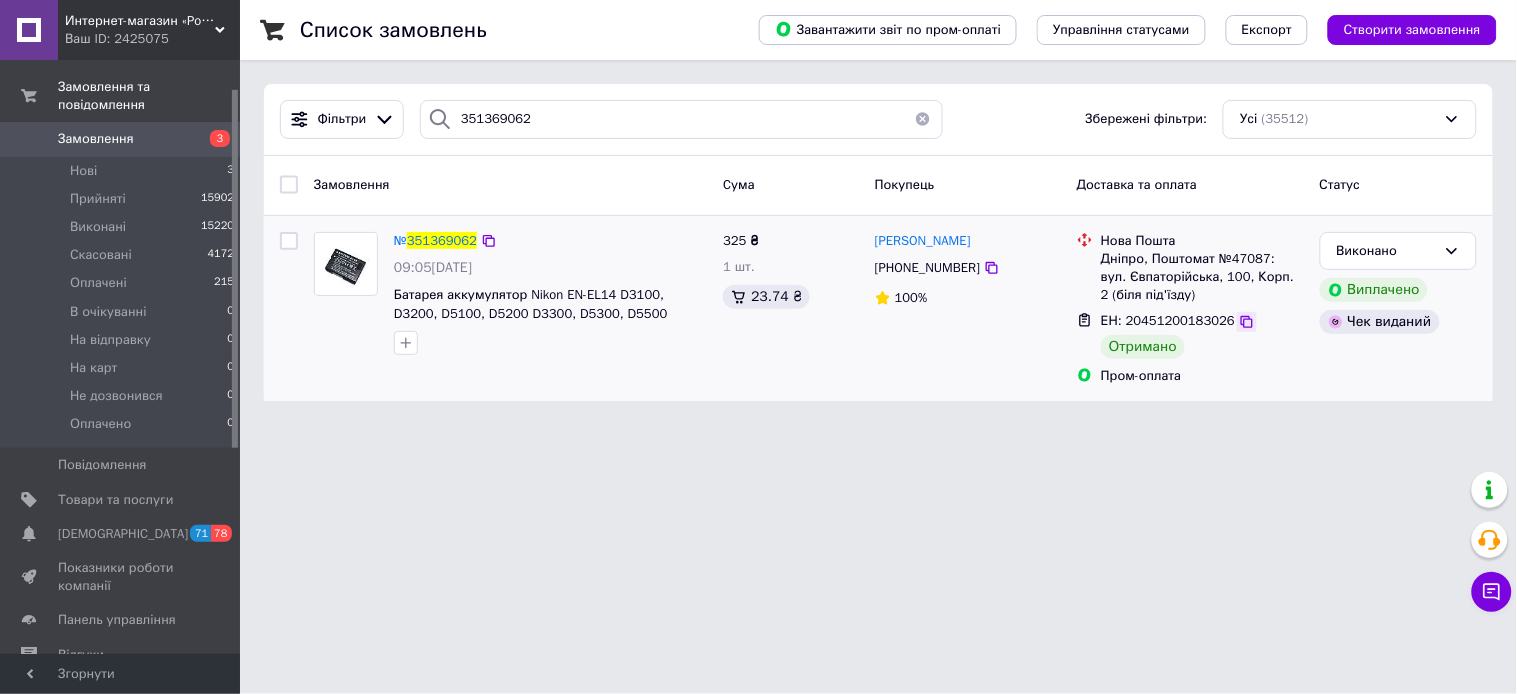 click 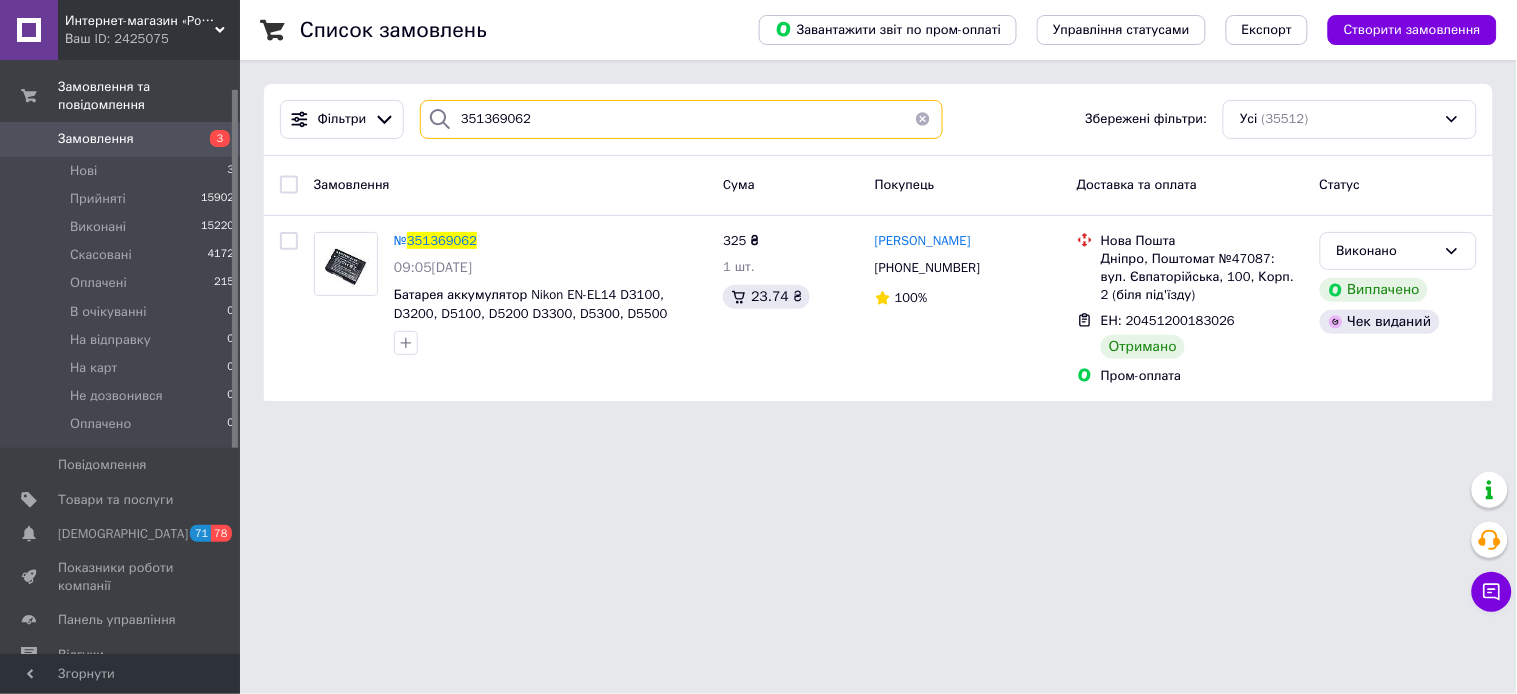 click on "351369062" at bounding box center (681, 119) 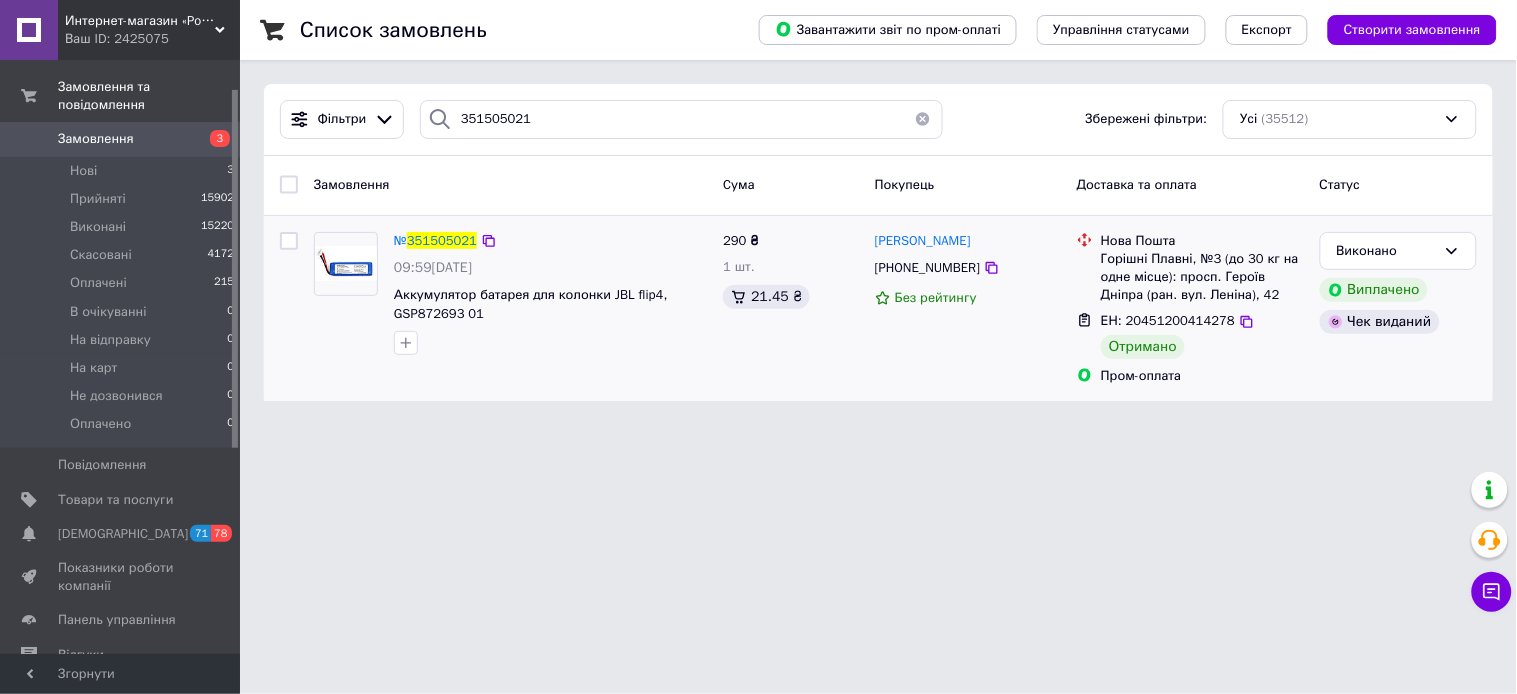 click on "ЕН: 20451200414278" at bounding box center (1168, 320) 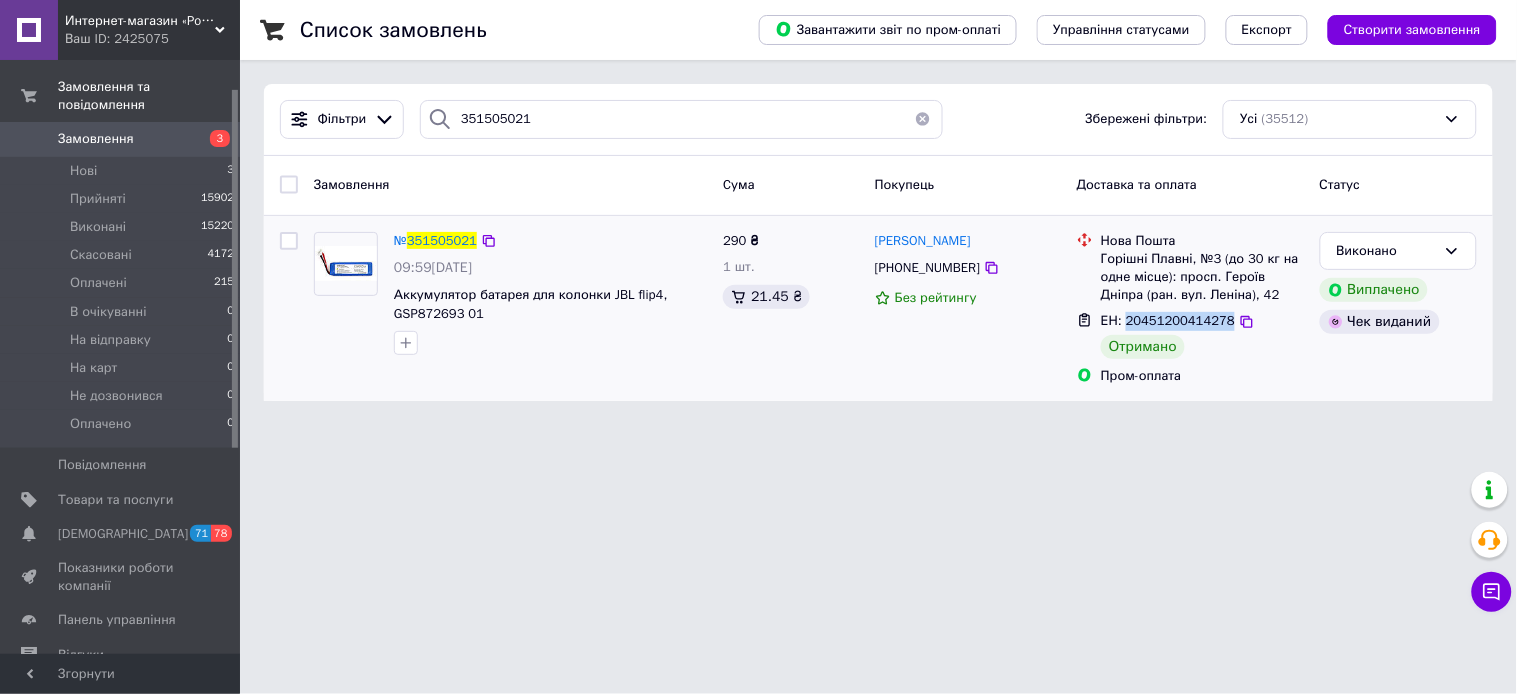 click on "ЕН: 20451200414278" at bounding box center (1168, 320) 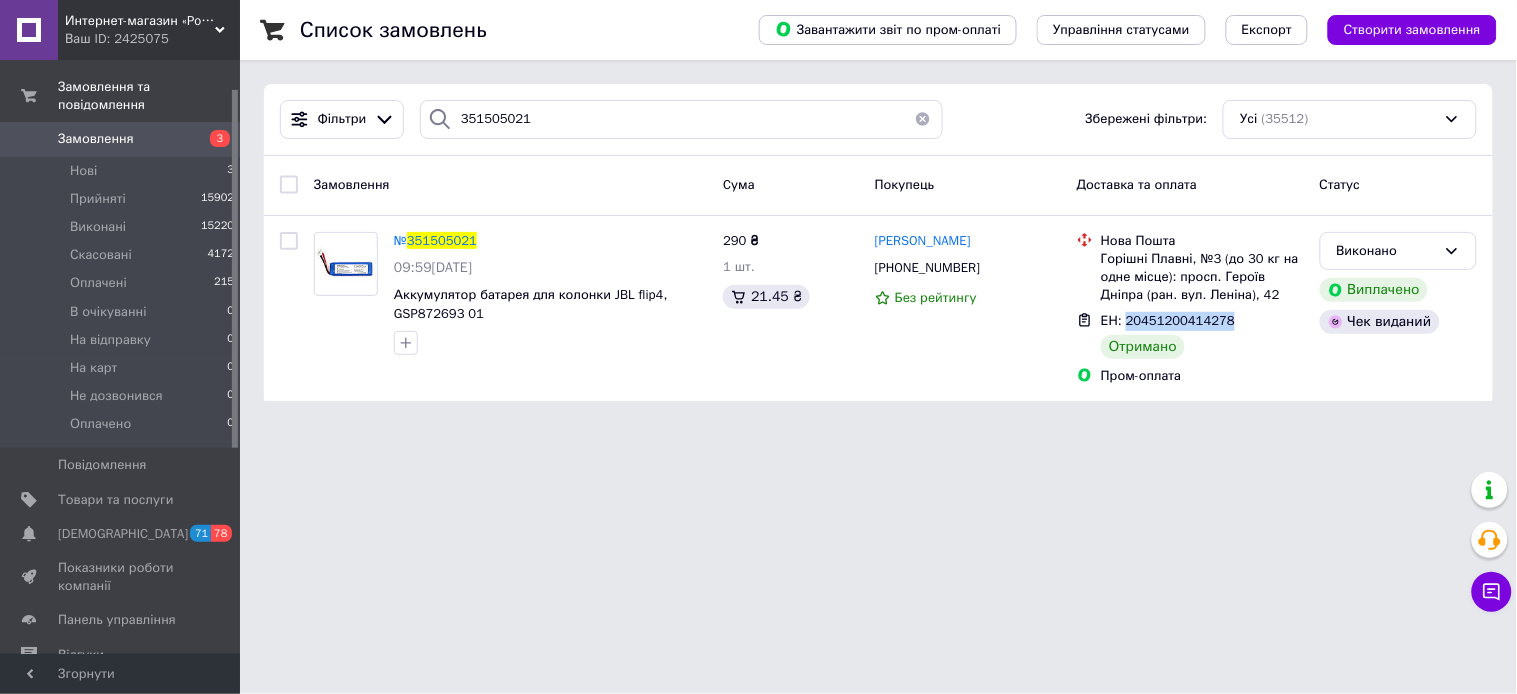 copy on "20451200414278" 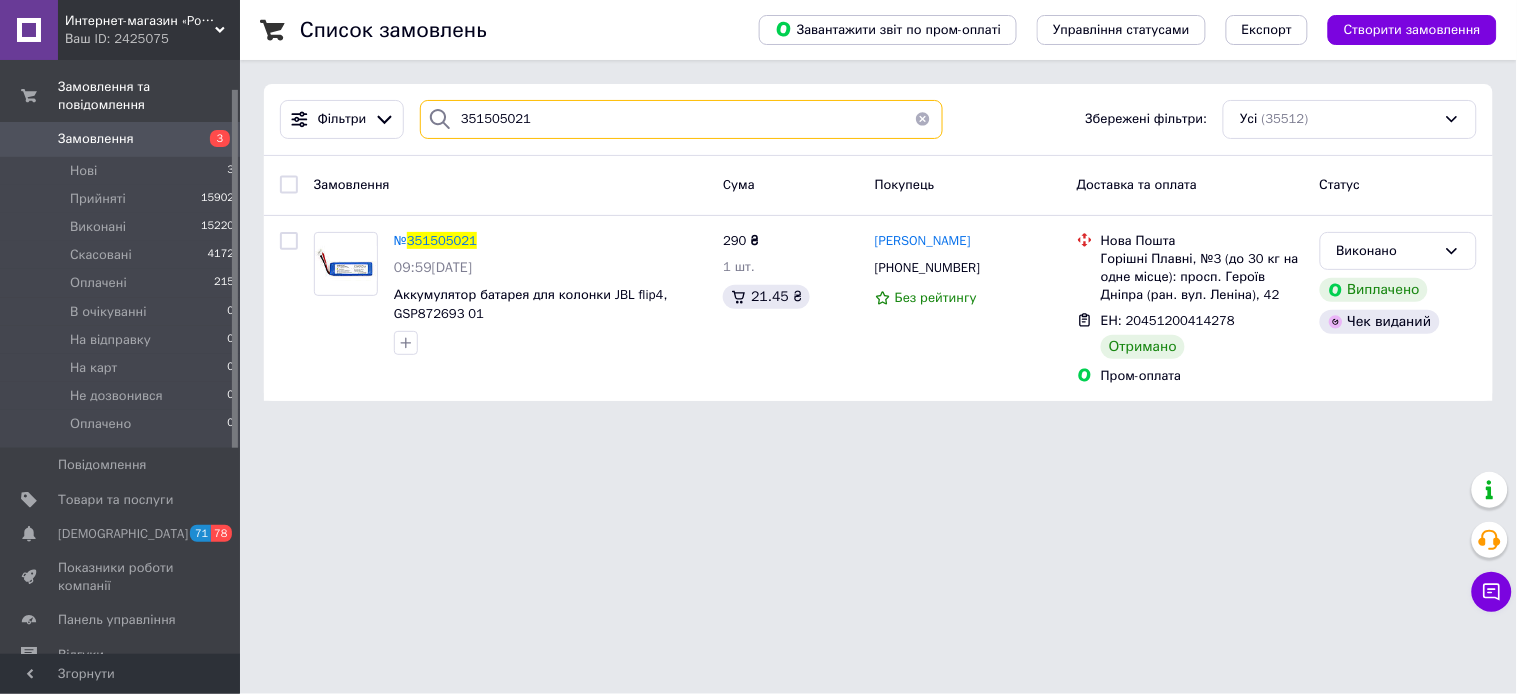 click on "351505021" at bounding box center (681, 119) 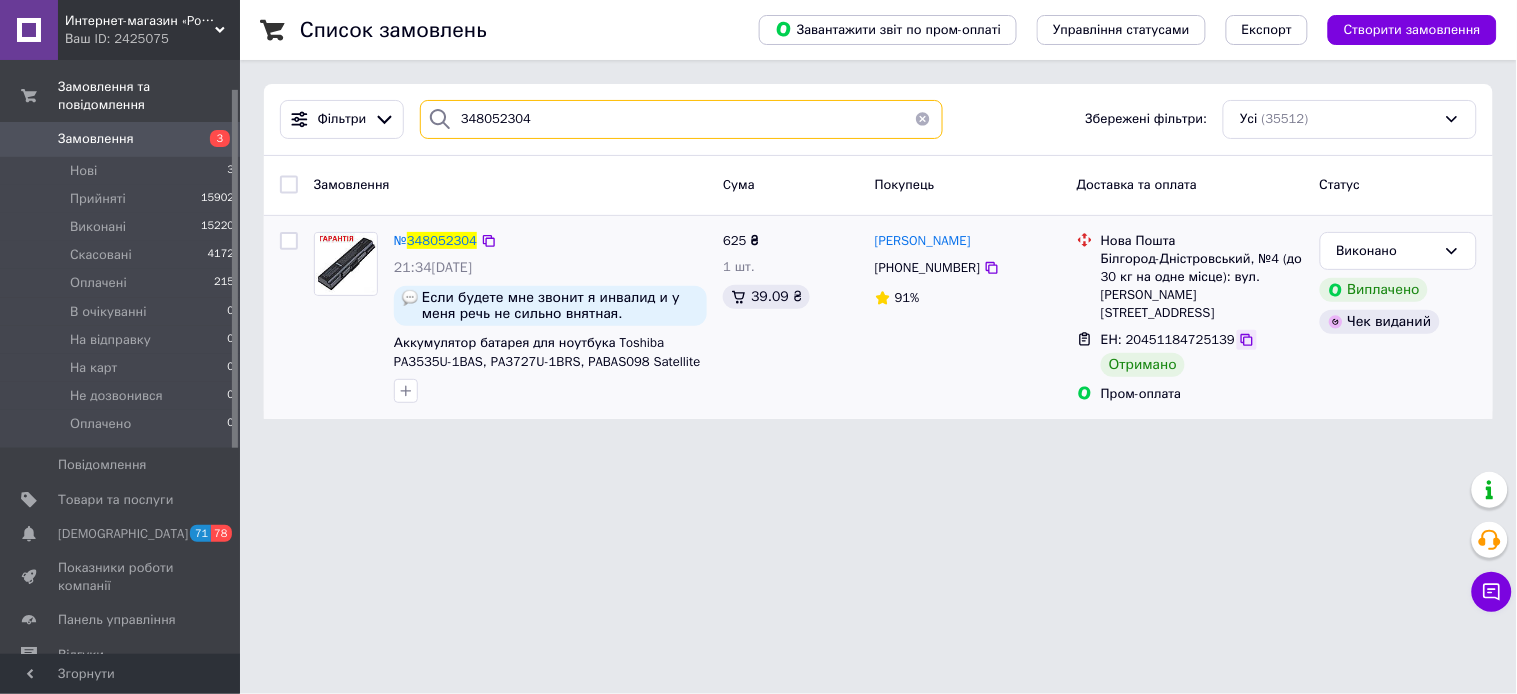 type on "348052304" 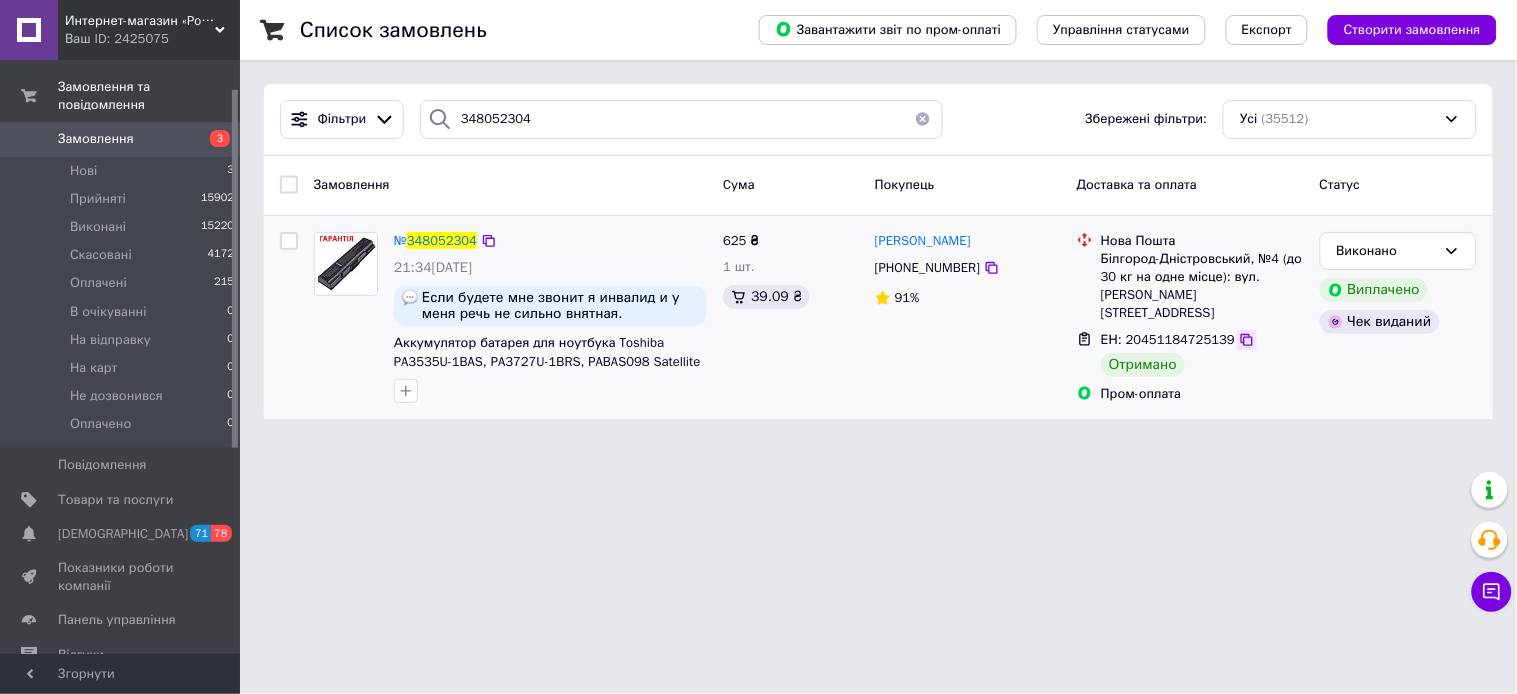 click 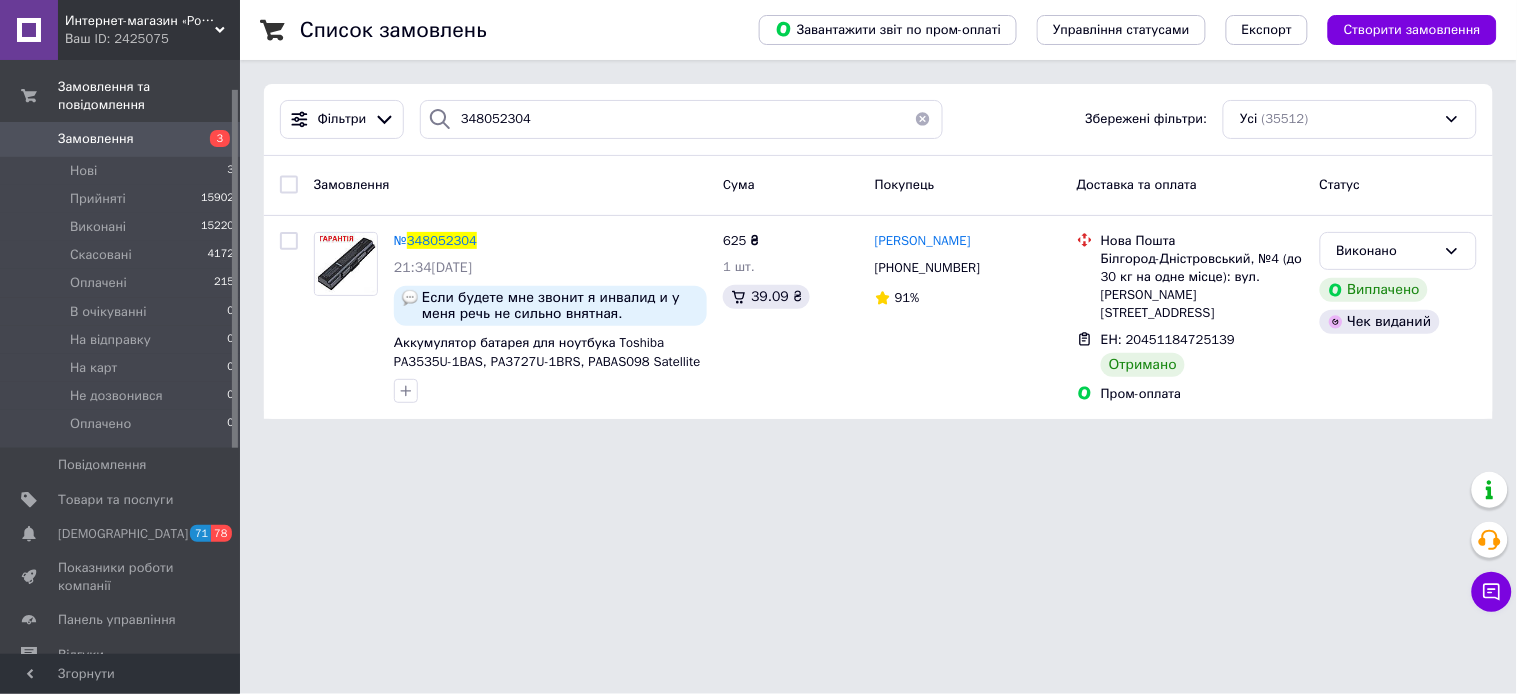 click on "Замовлення 3" at bounding box center (123, 139) 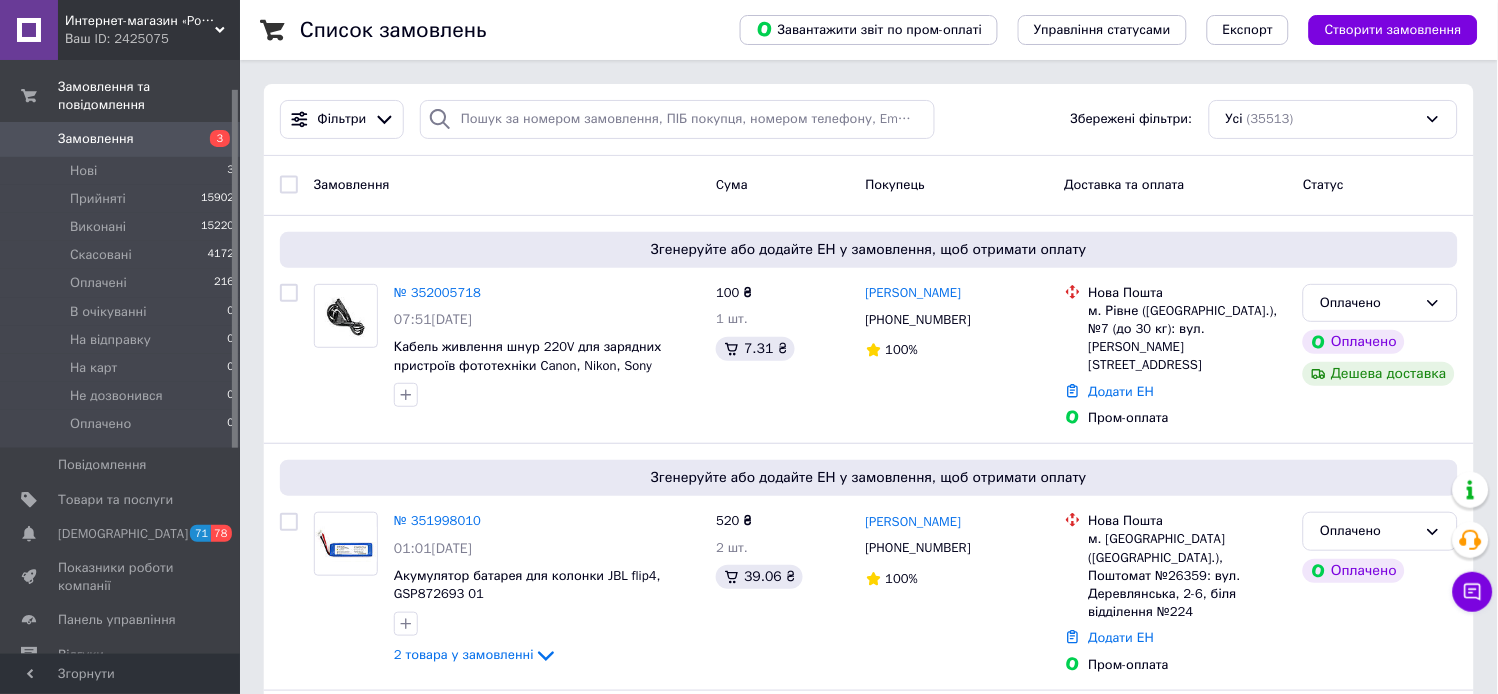 click on "№ 352005718" at bounding box center (437, 292) 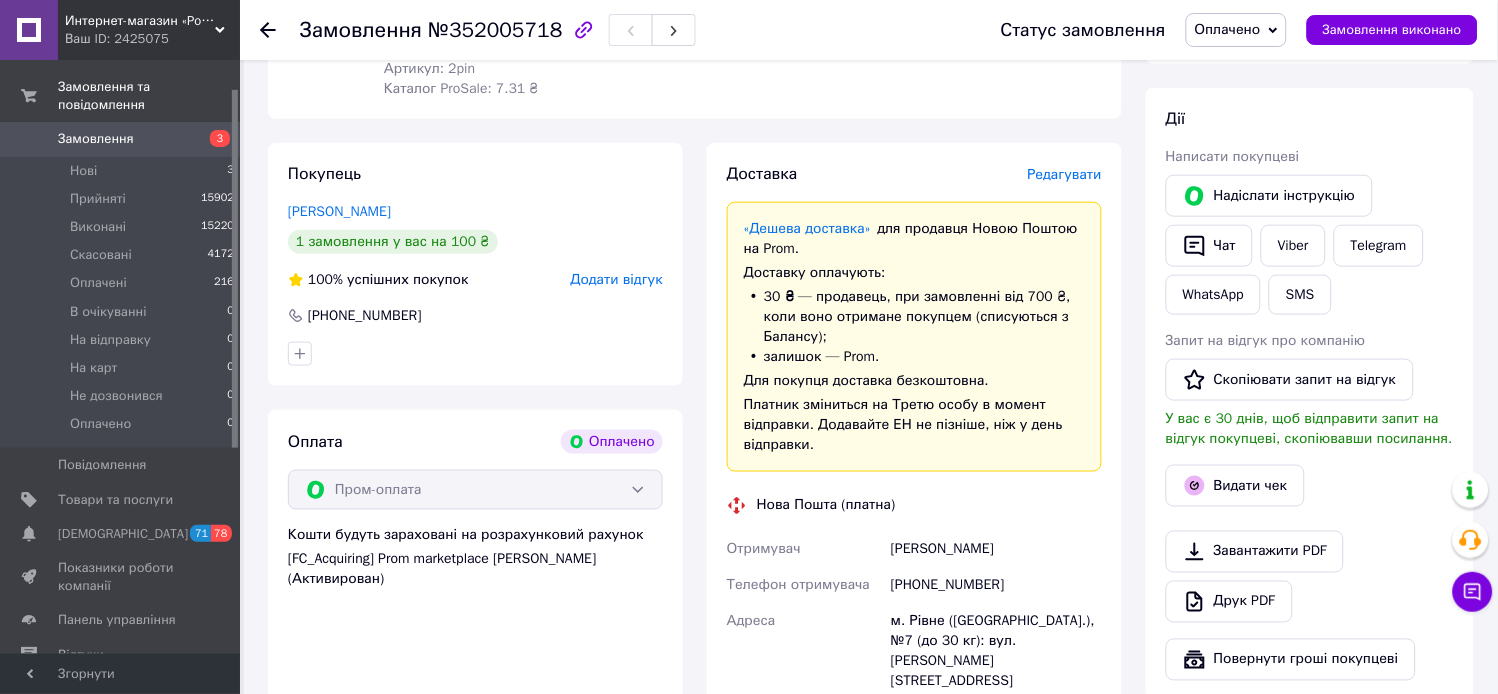 scroll, scrollTop: 0, scrollLeft: 0, axis: both 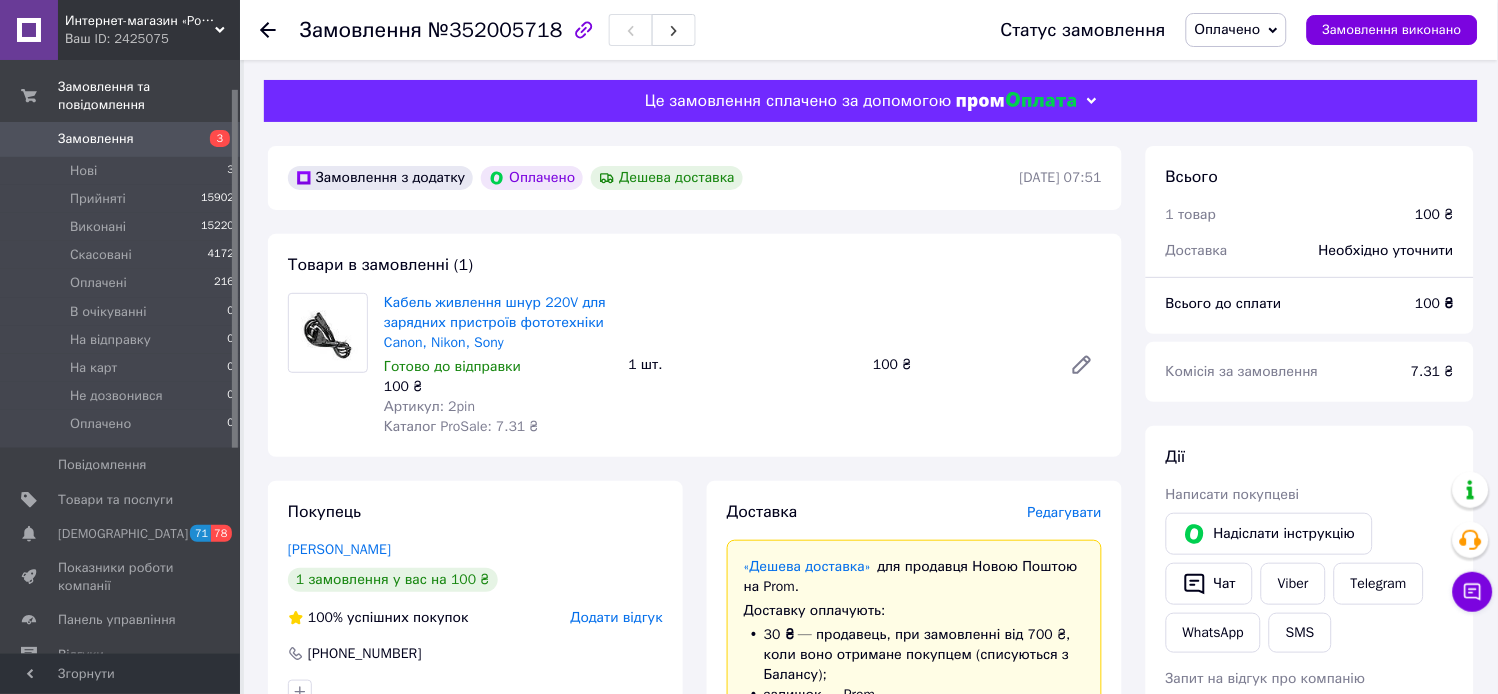 click on "Замовлення" at bounding box center [96, 139] 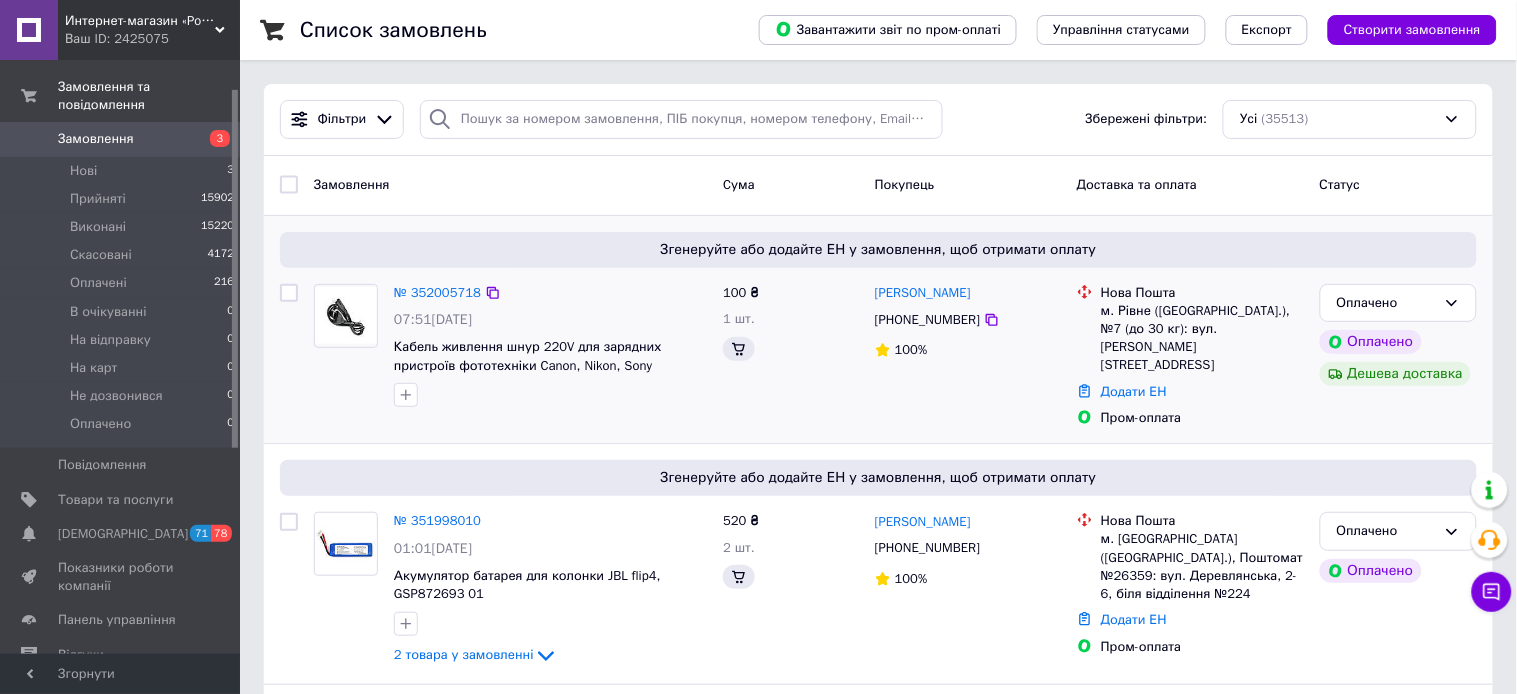 click on "Дешева доставка" at bounding box center [1396, 374] 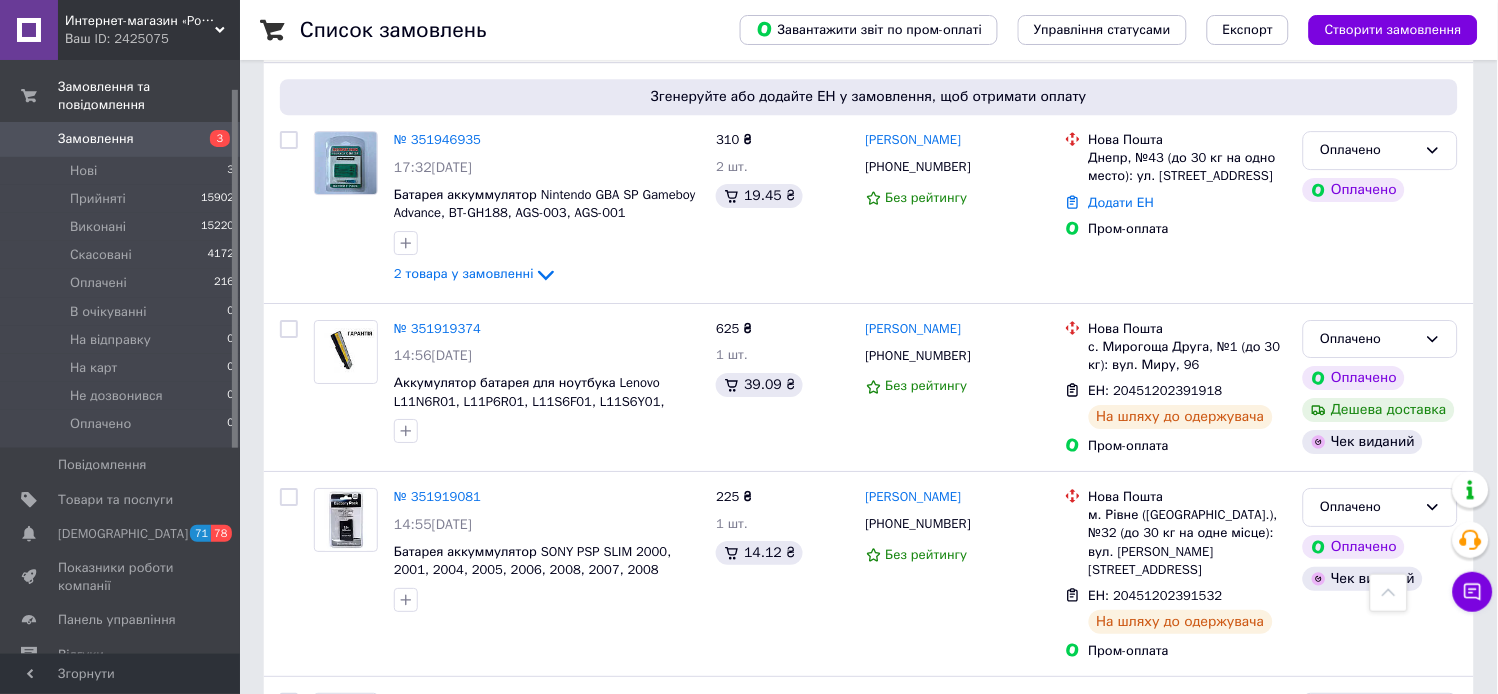 scroll, scrollTop: 1222, scrollLeft: 0, axis: vertical 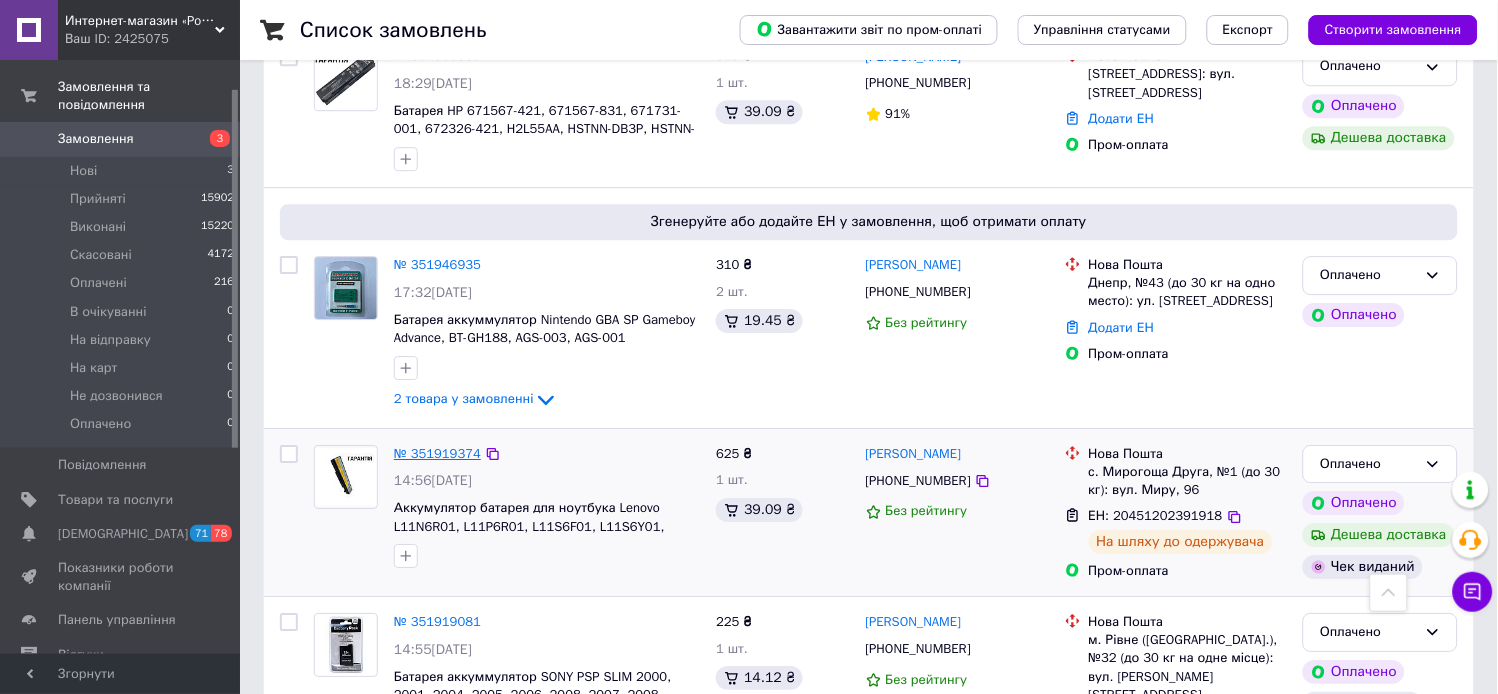 click on "№ 351919374" at bounding box center [437, 453] 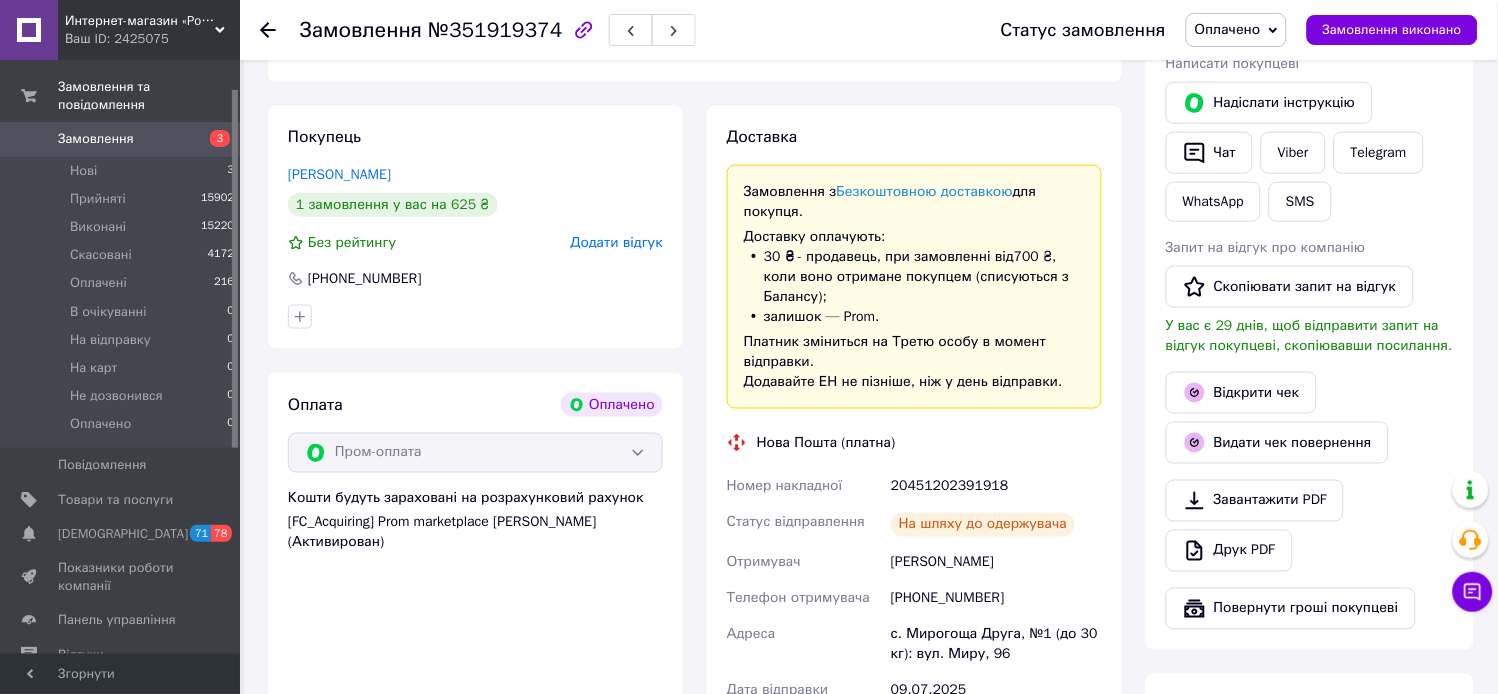 scroll, scrollTop: 276, scrollLeft: 0, axis: vertical 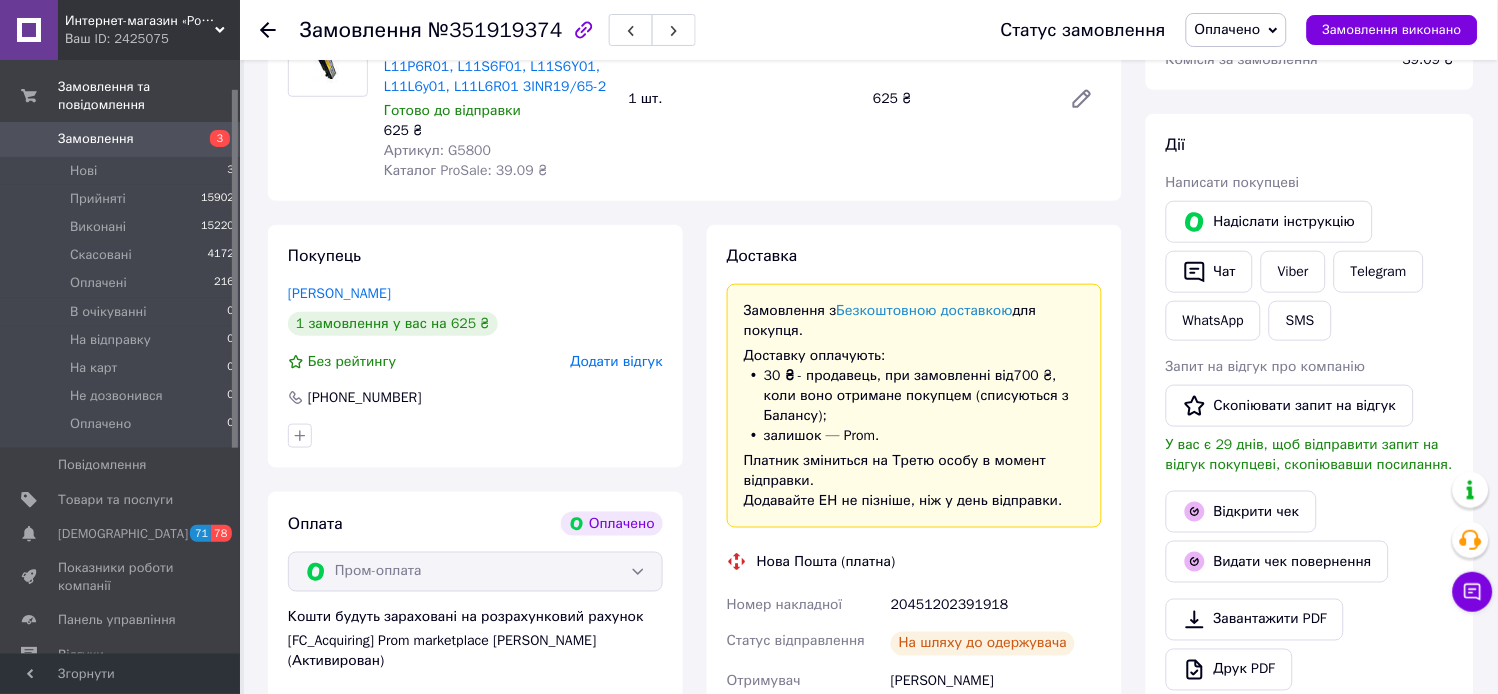 click on "20451202391918" at bounding box center [996, 606] 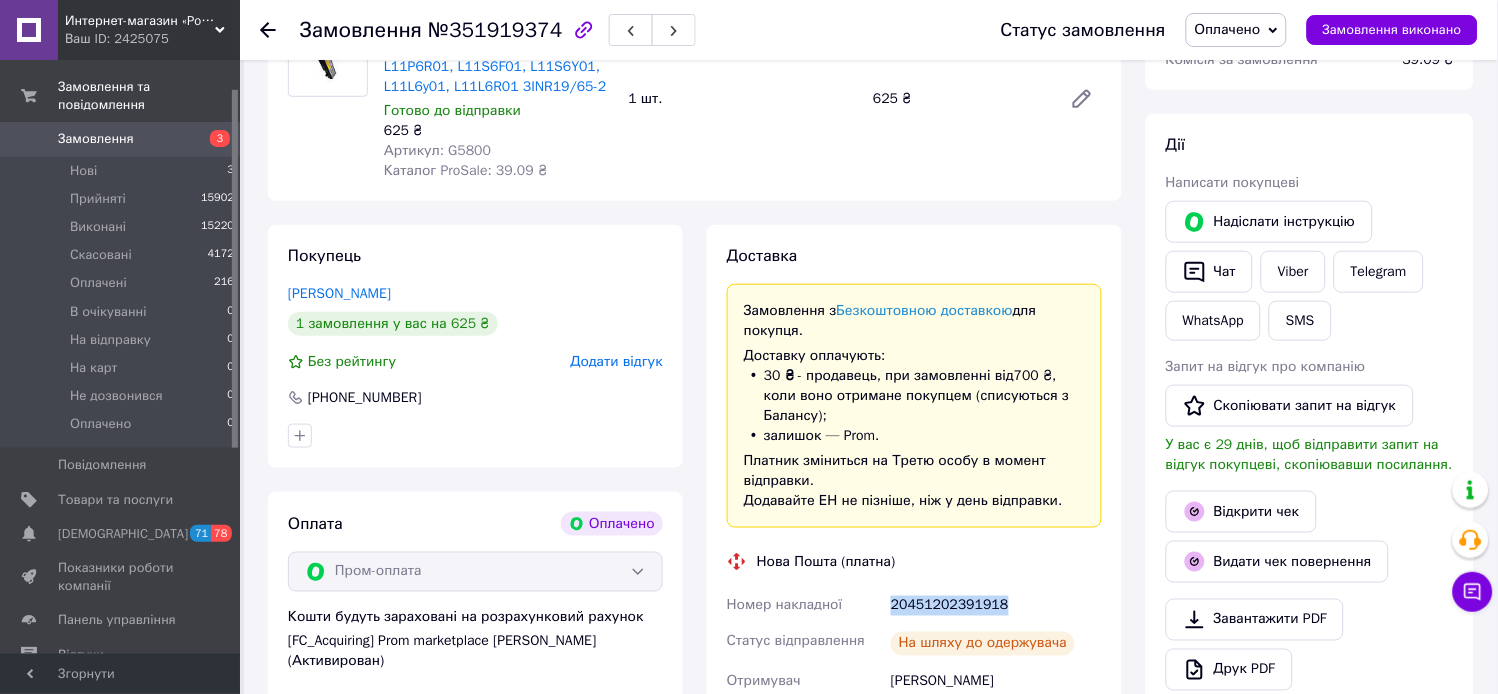 click on "20451202391918" at bounding box center [996, 606] 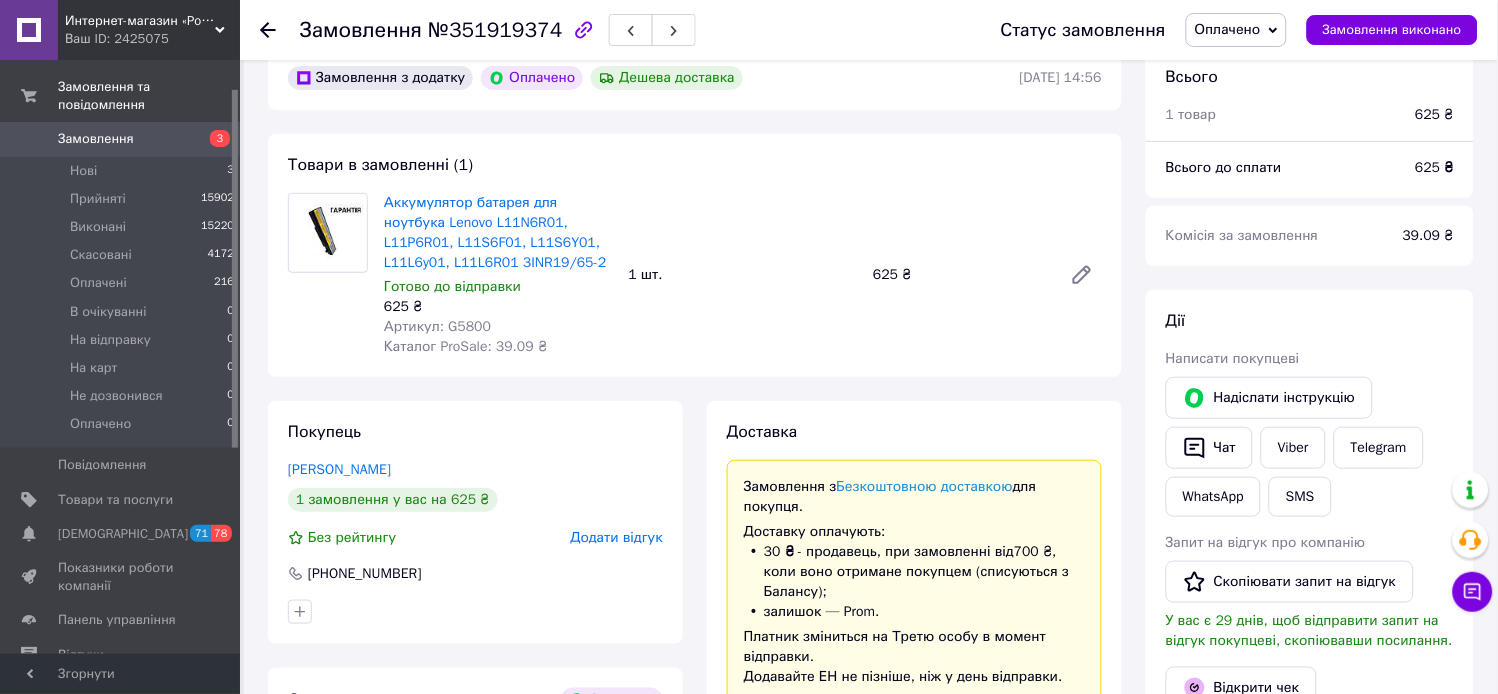 scroll, scrollTop: 0, scrollLeft: 0, axis: both 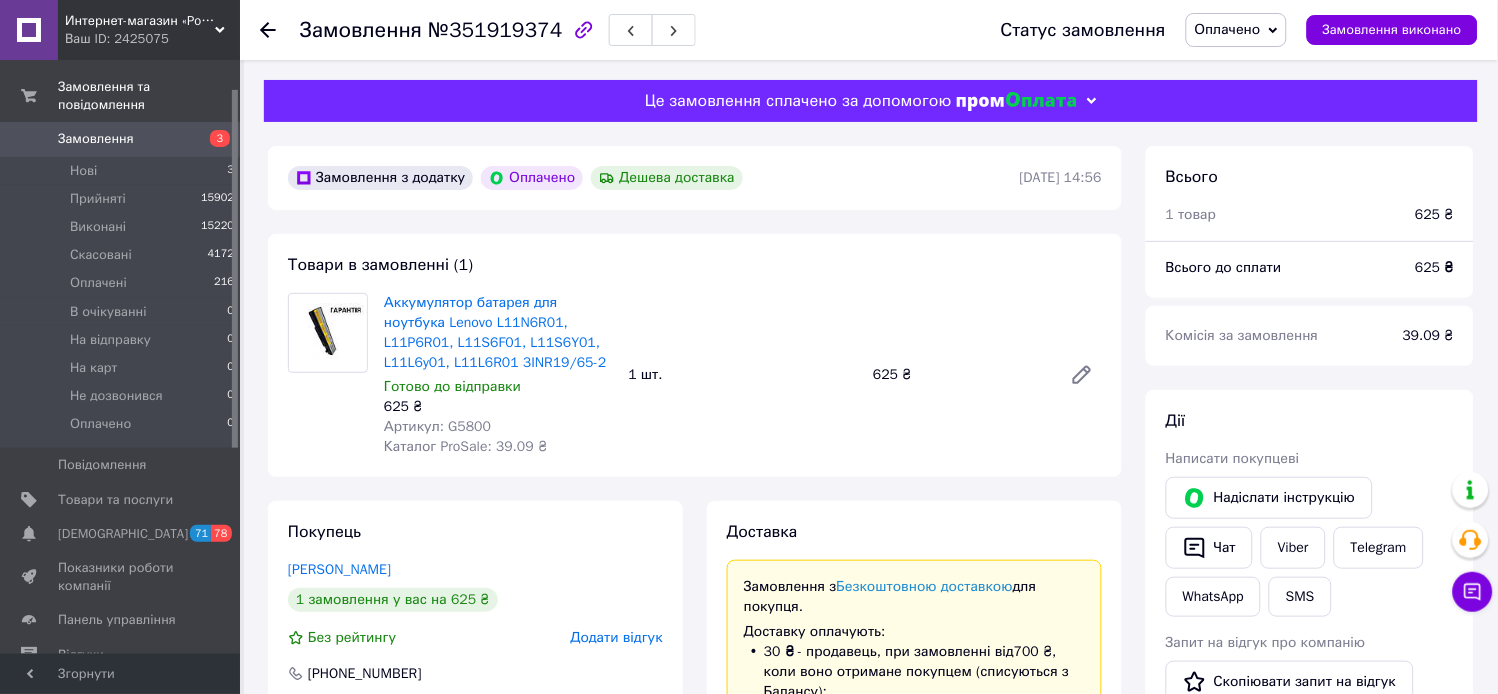 click at bounding box center (280, 30) 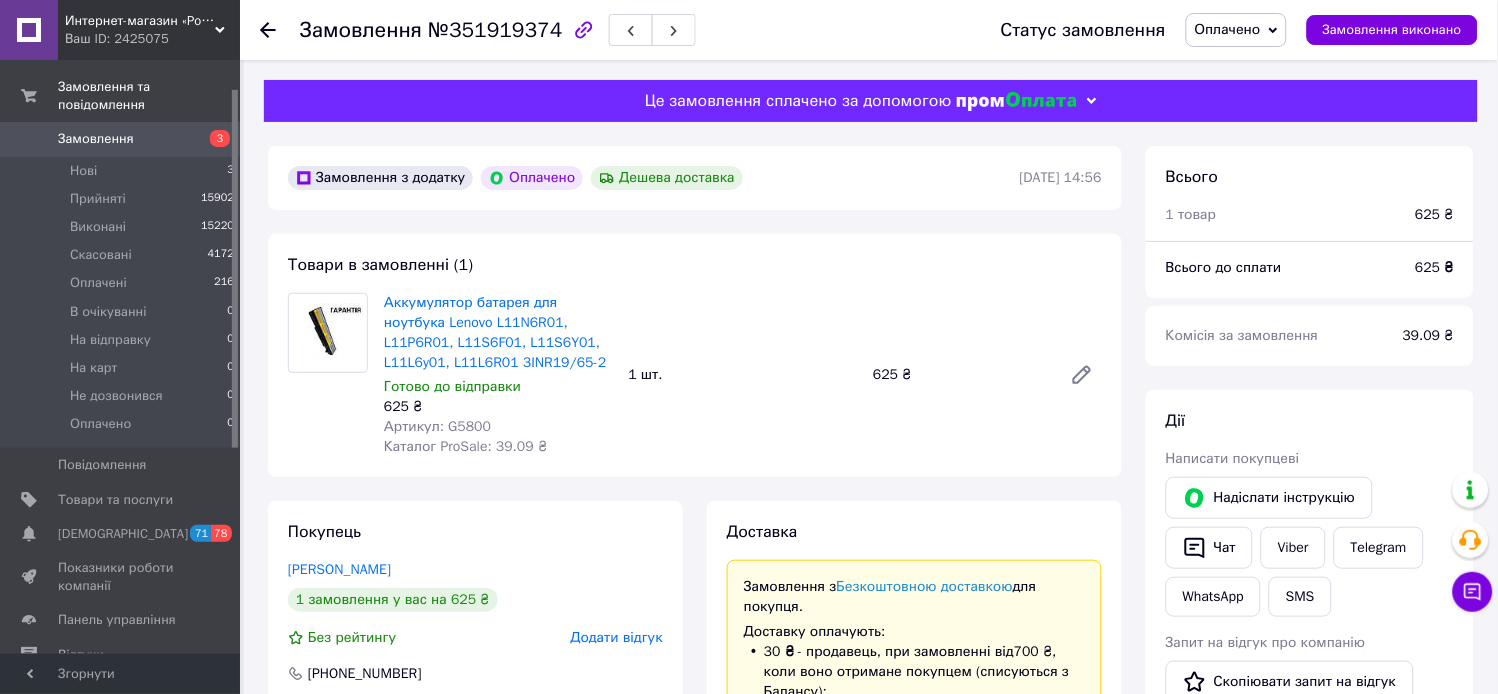 click at bounding box center (280, 30) 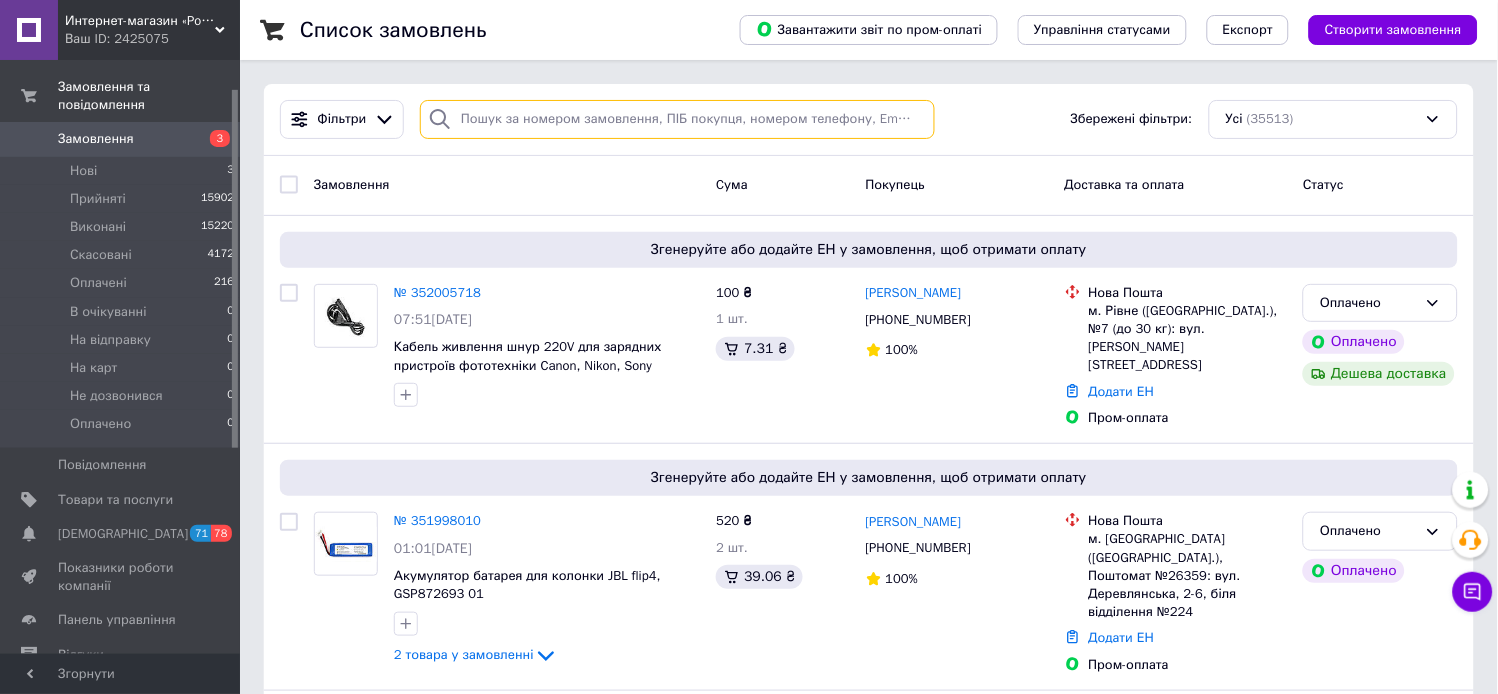 click at bounding box center (677, 119) 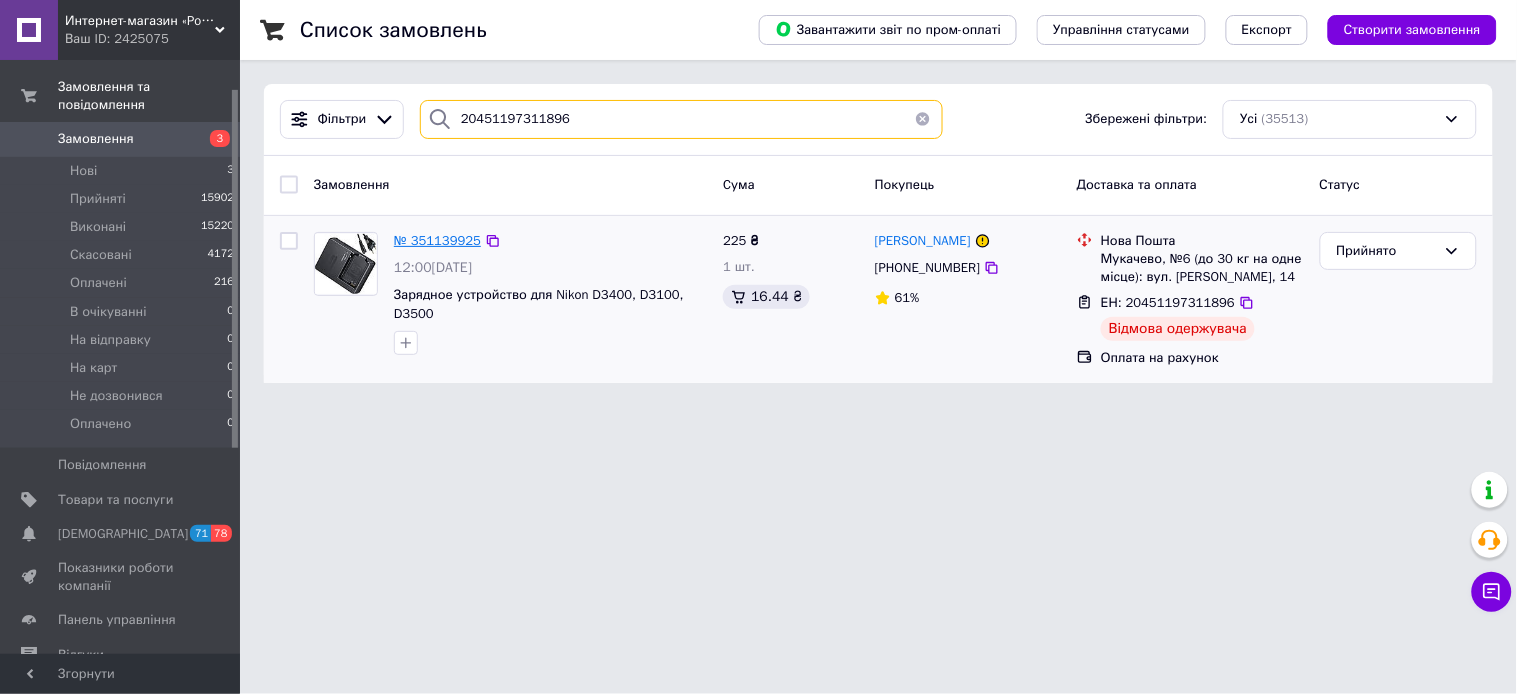 type on "20451197311896" 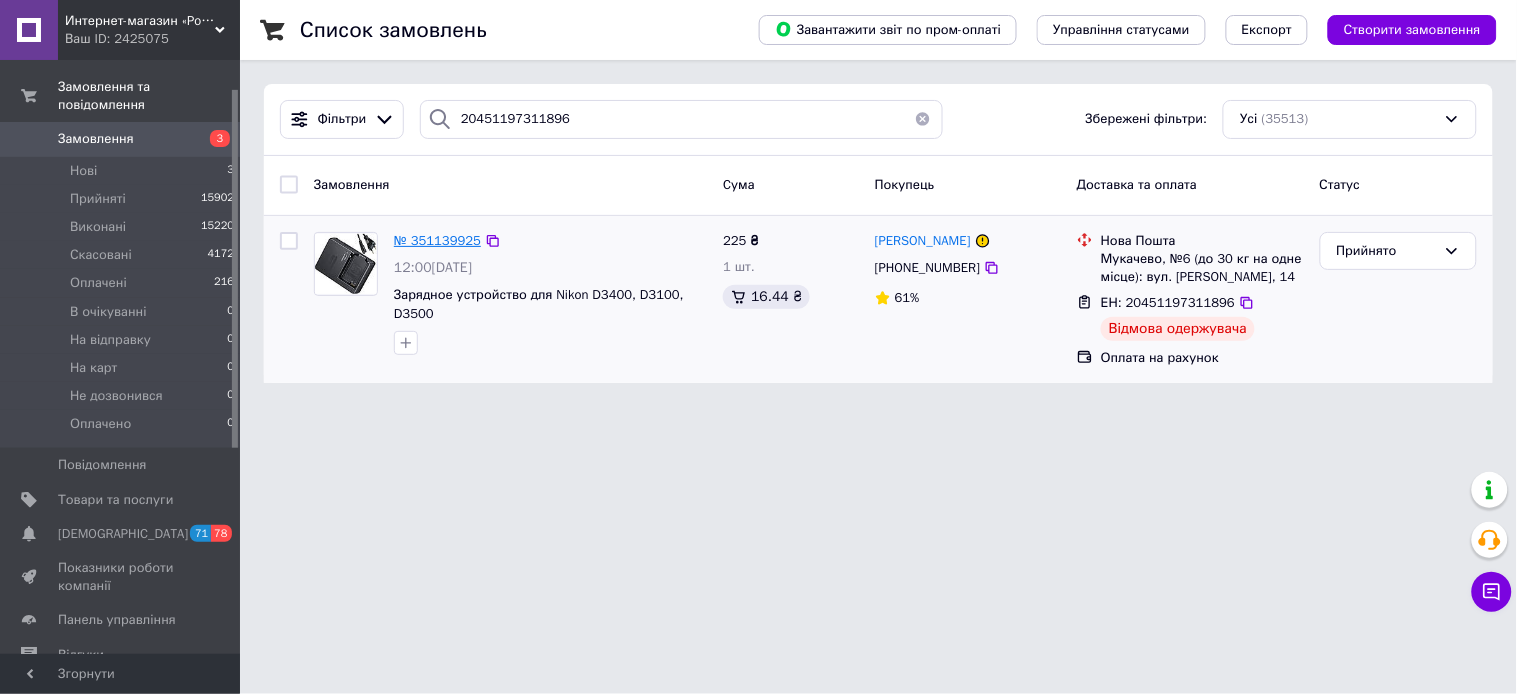 click on "№ 351139925" at bounding box center [437, 240] 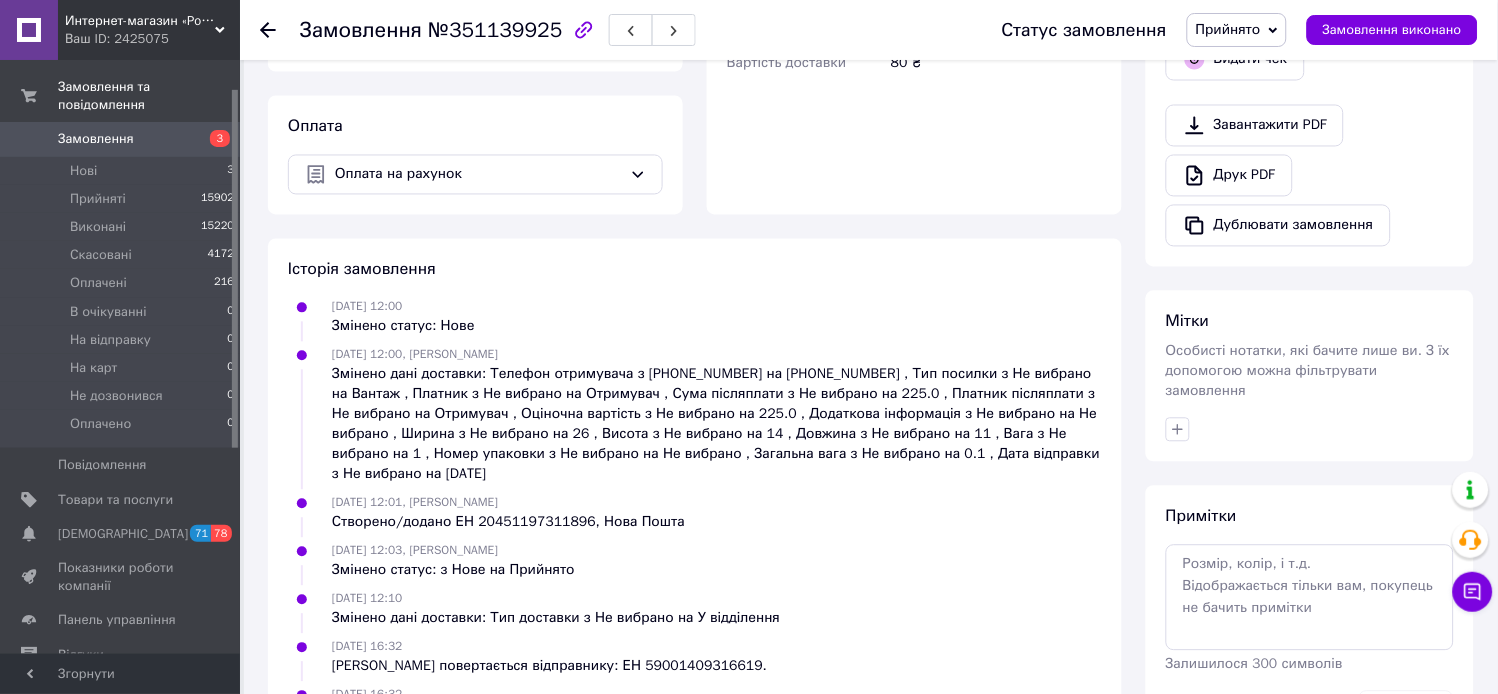 scroll, scrollTop: 855, scrollLeft: 0, axis: vertical 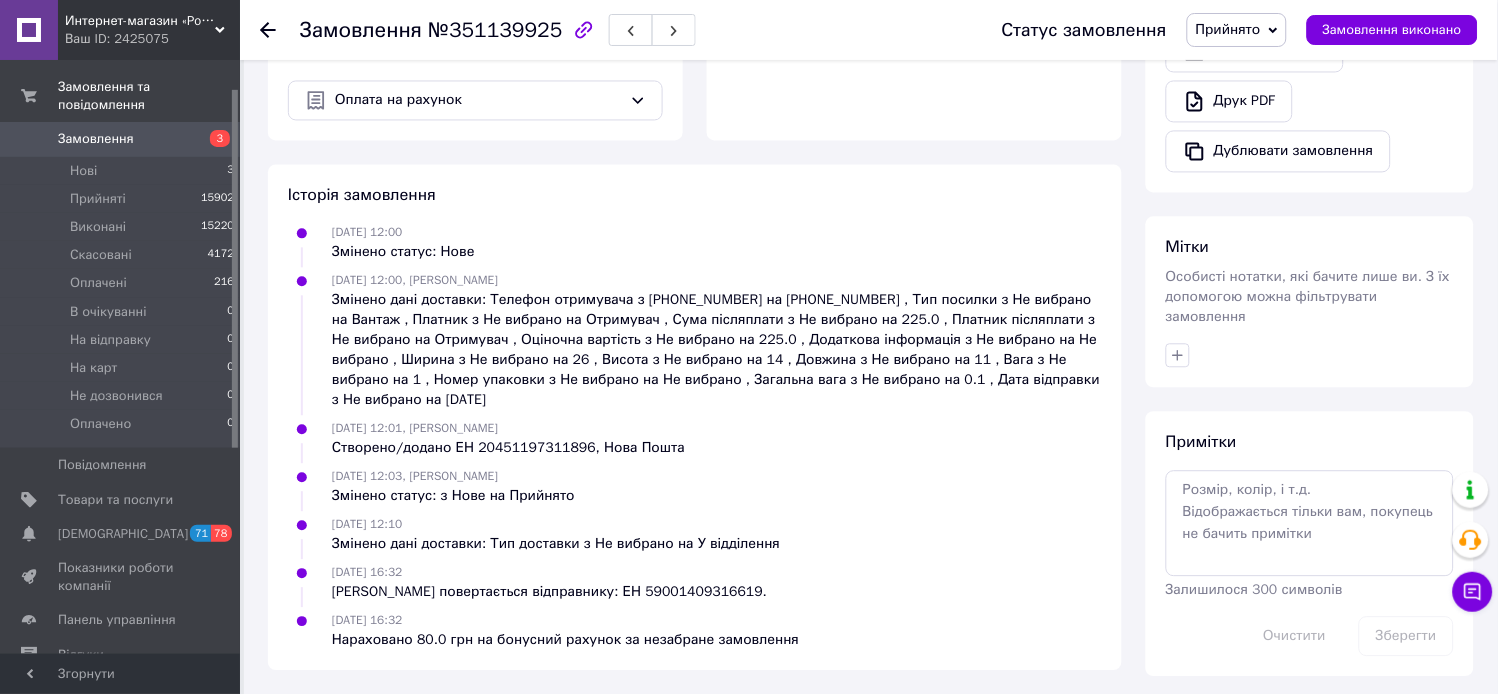 click on "3" at bounding box center [212, 139] 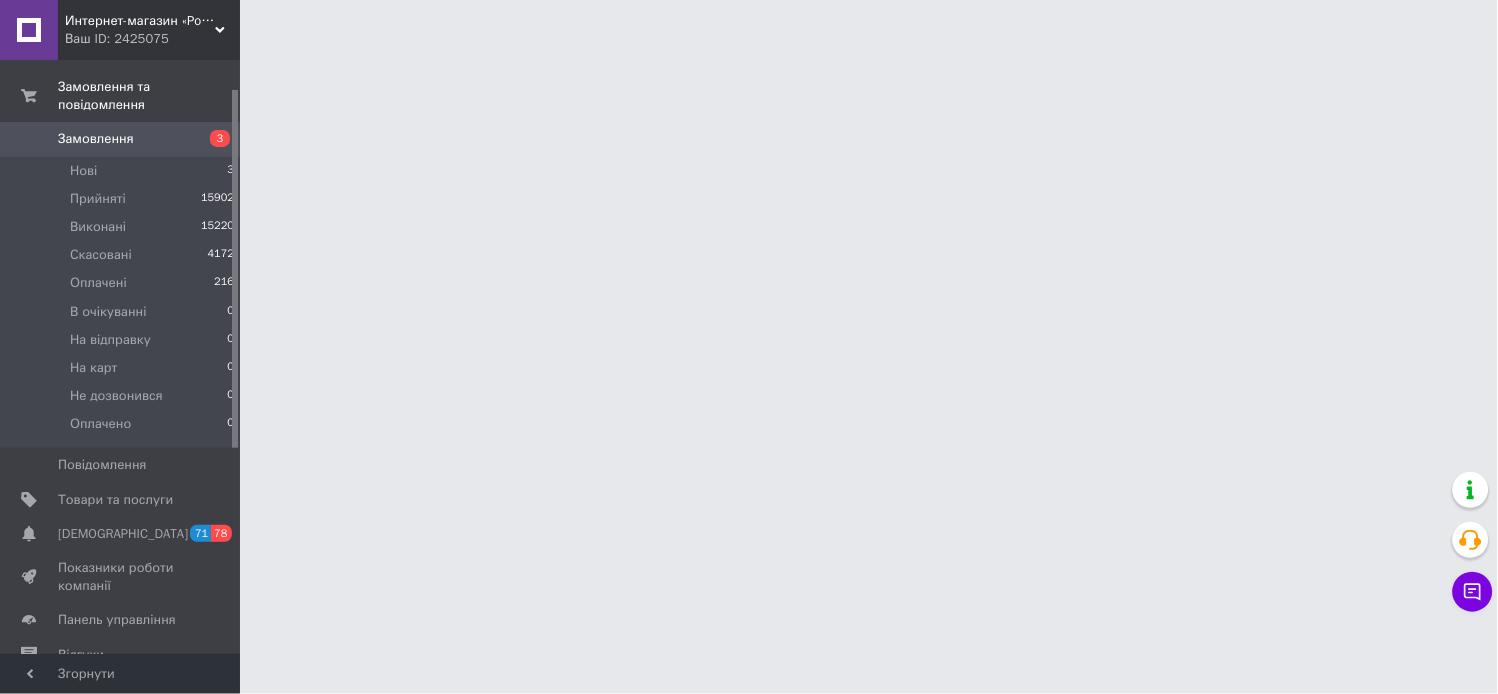 scroll, scrollTop: 0, scrollLeft: 0, axis: both 